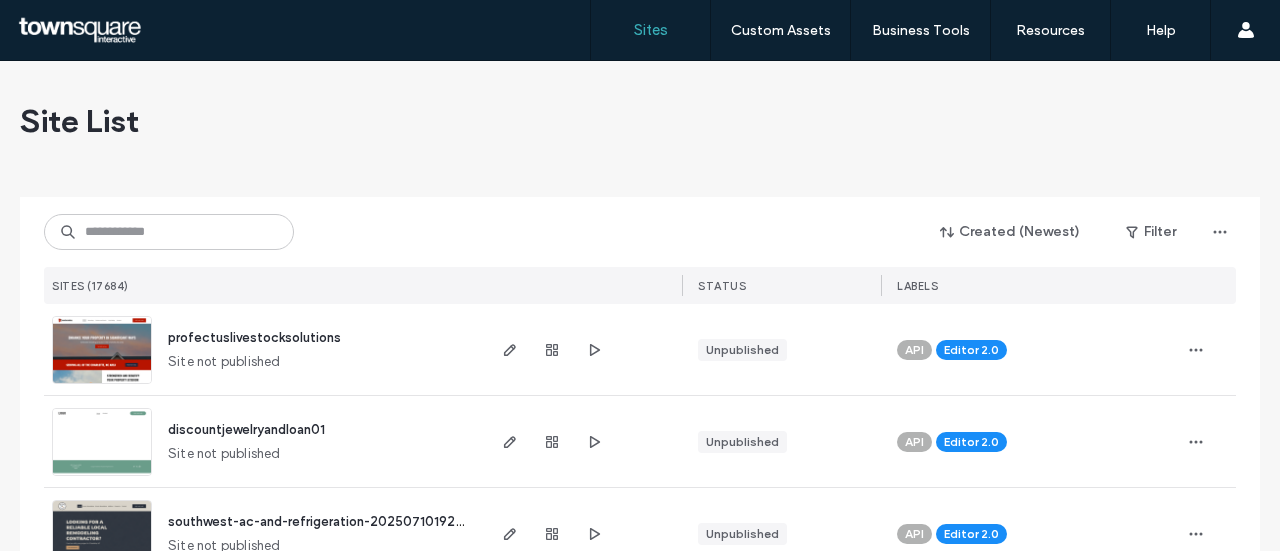 scroll, scrollTop: 0, scrollLeft: 0, axis: both 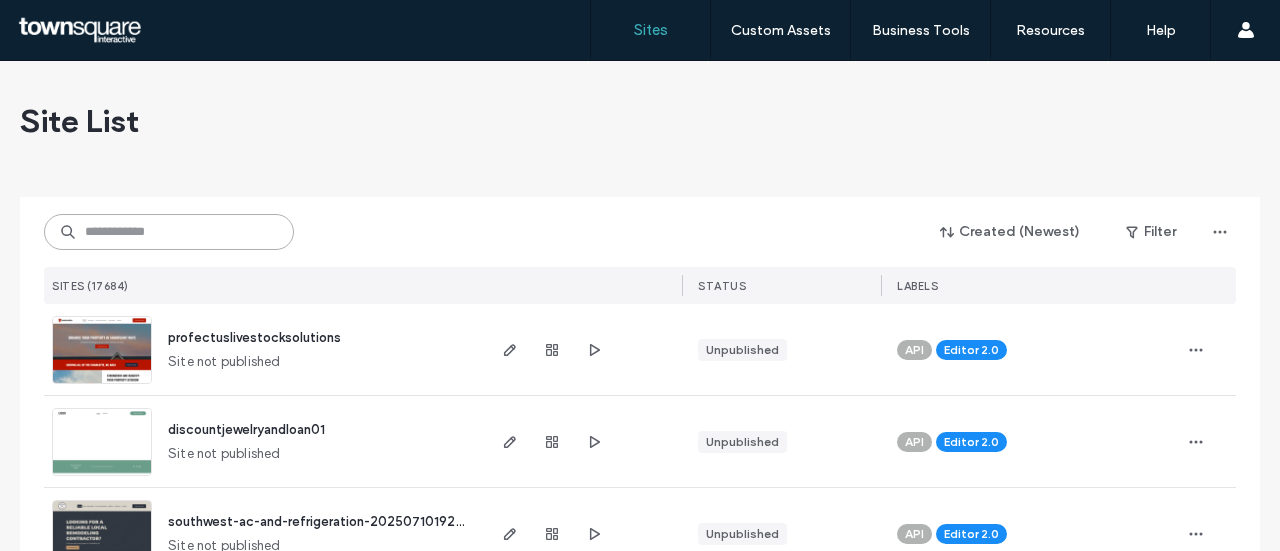click at bounding box center (169, 232) 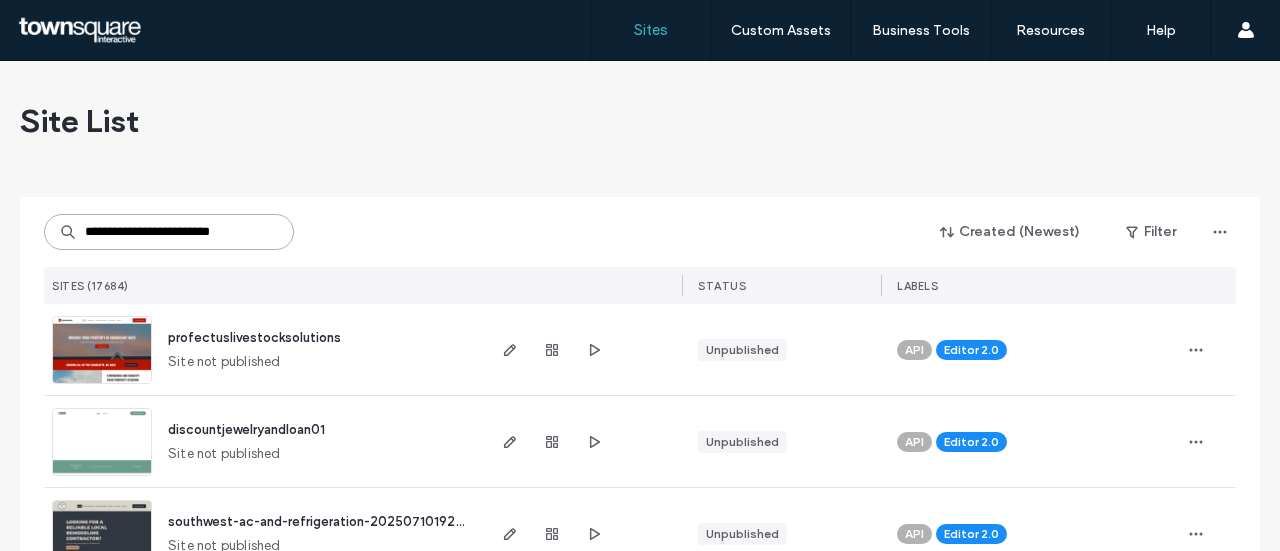 scroll, scrollTop: 0, scrollLeft: 0, axis: both 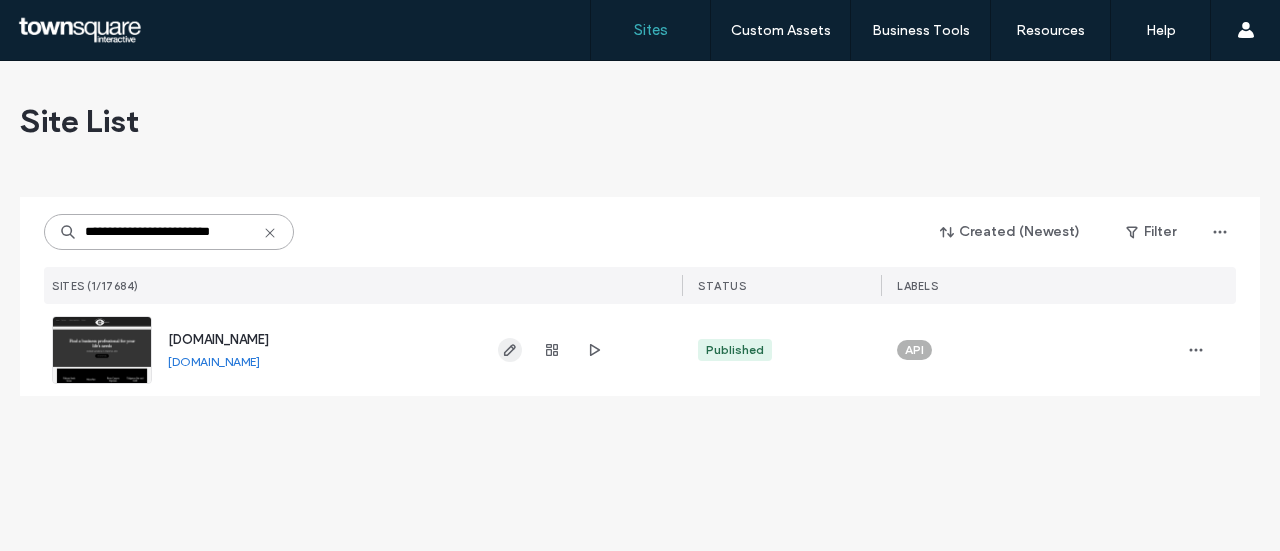 type on "**********" 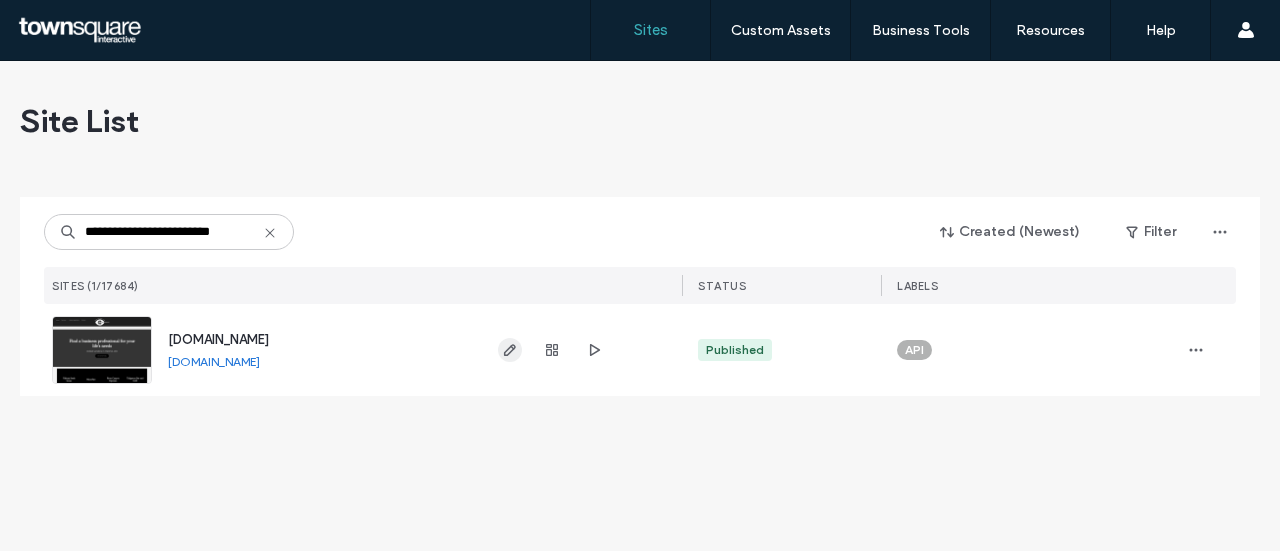 click 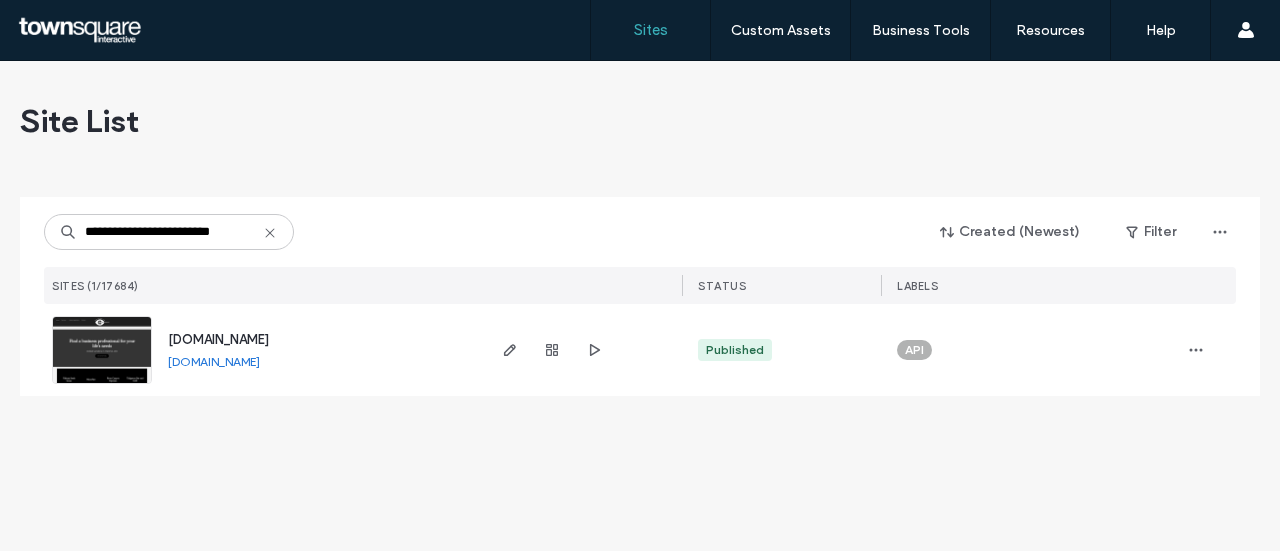 scroll, scrollTop: 0, scrollLeft: 0, axis: both 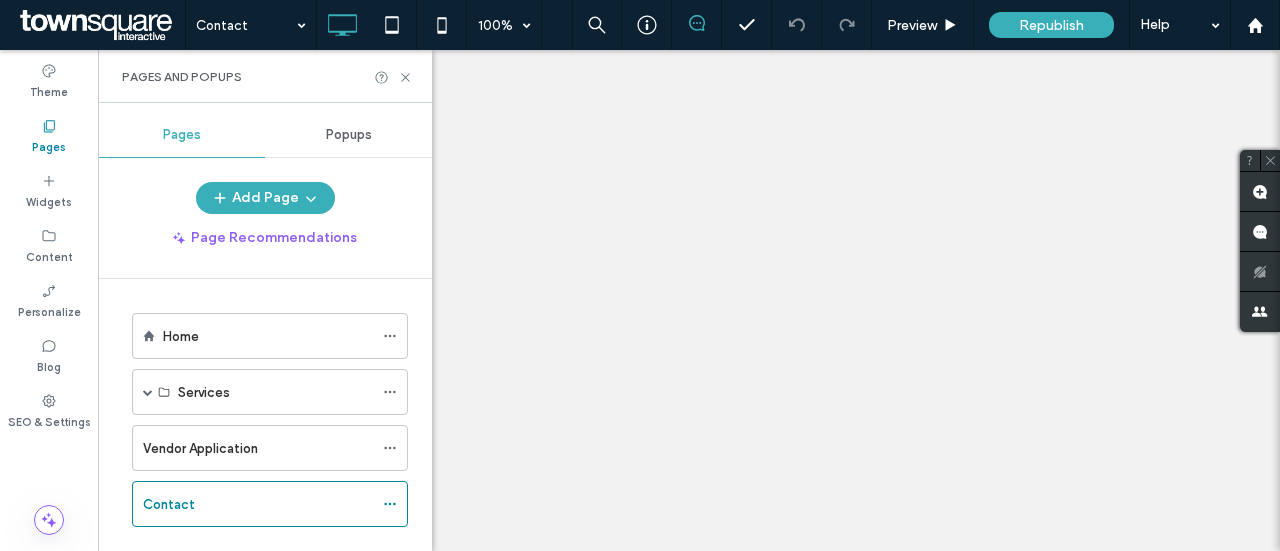 click at bounding box center [640, 275] 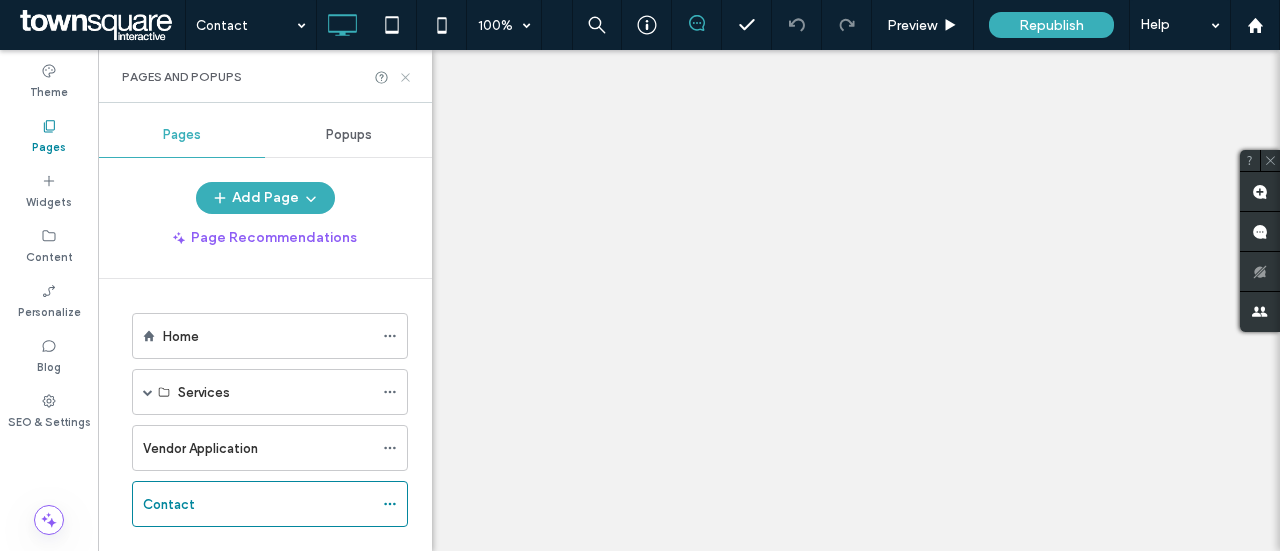scroll, scrollTop: 32, scrollLeft: 0, axis: vertical 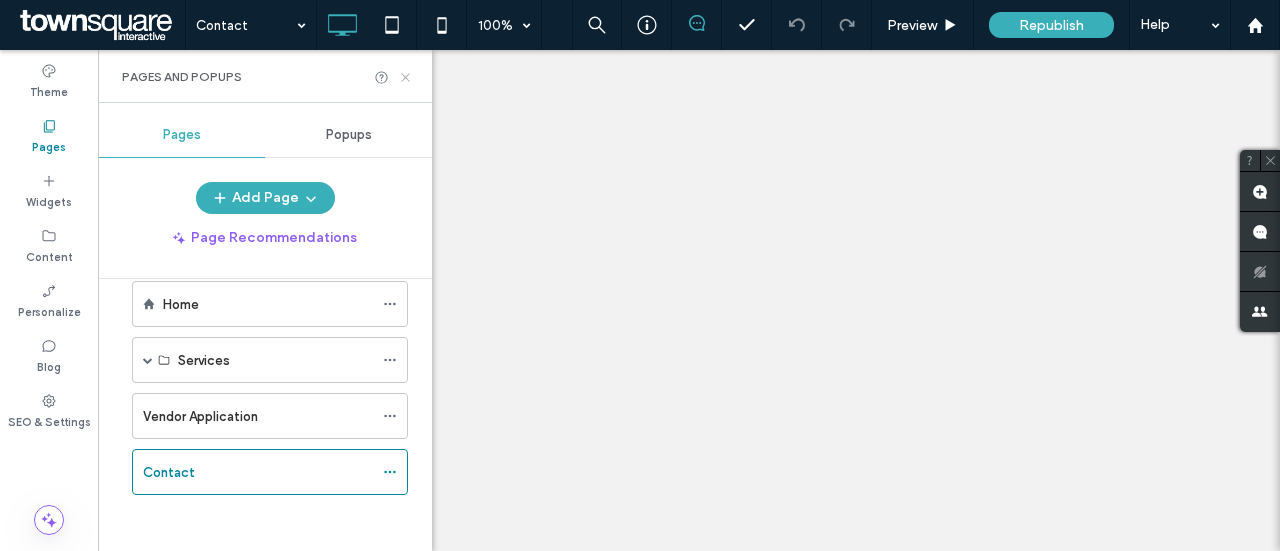 click 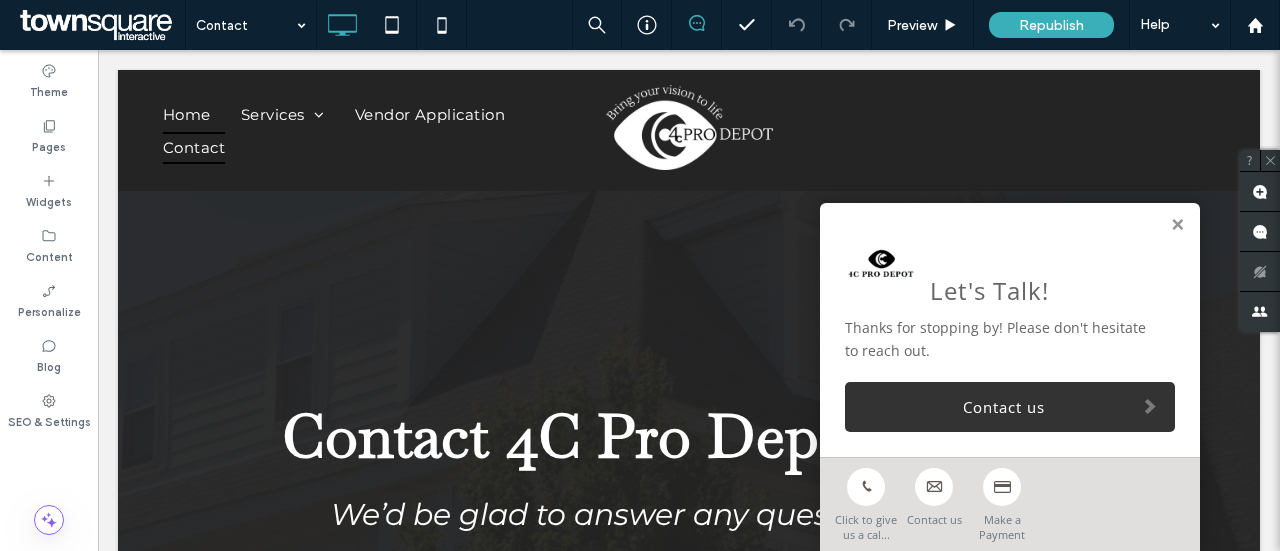 scroll, scrollTop: 0, scrollLeft: 0, axis: both 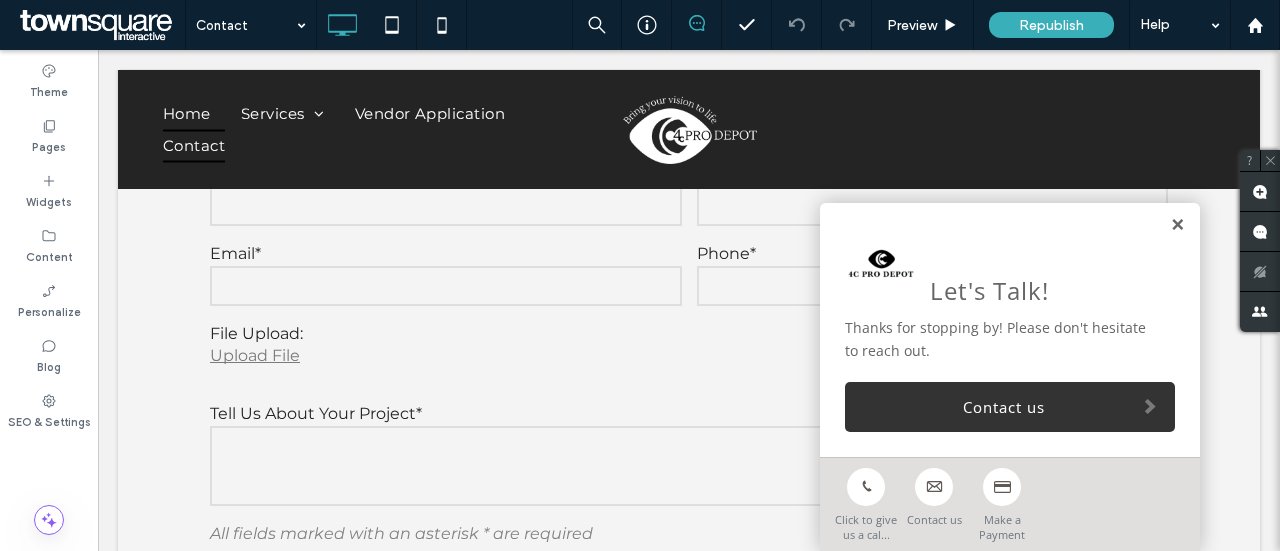 click at bounding box center [1177, 225] 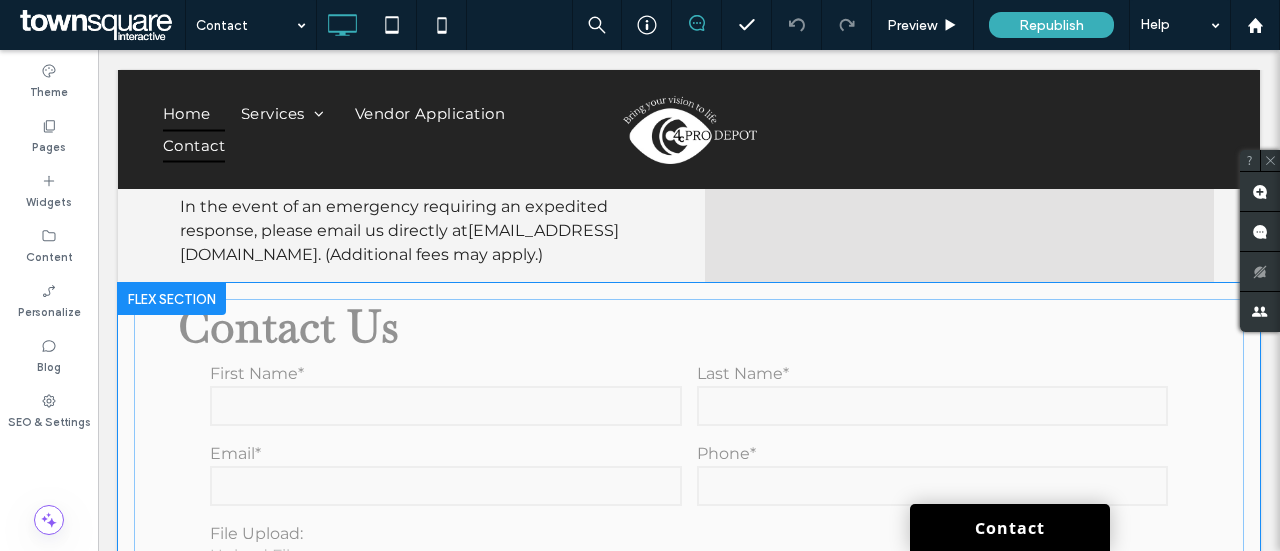 scroll, scrollTop: 1000, scrollLeft: 0, axis: vertical 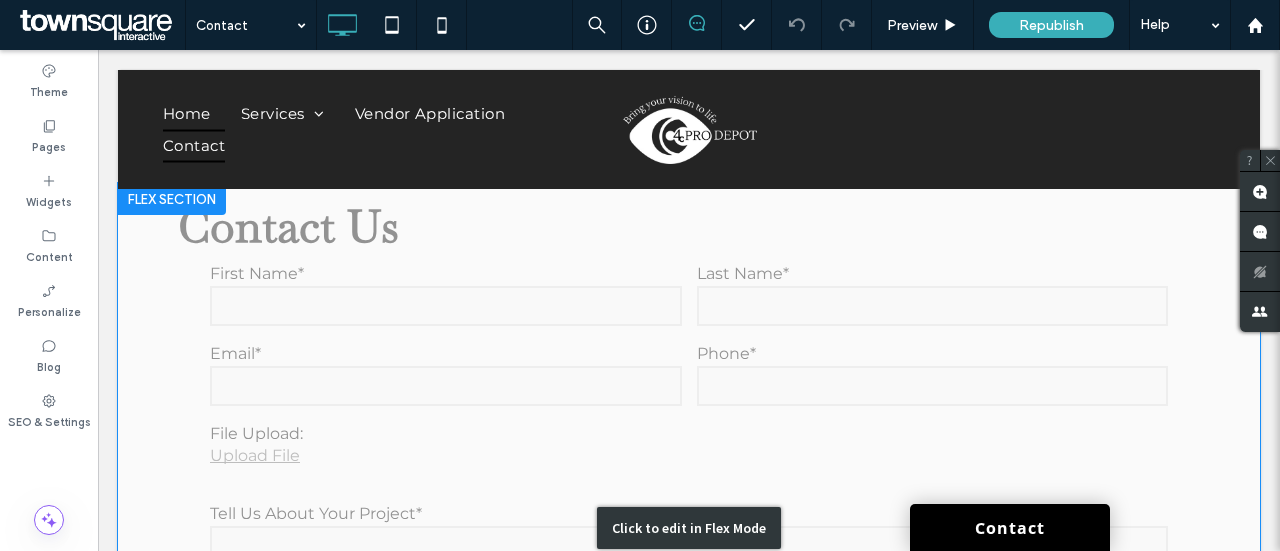 click on "Click to edit in Flex Mode" at bounding box center [689, 528] 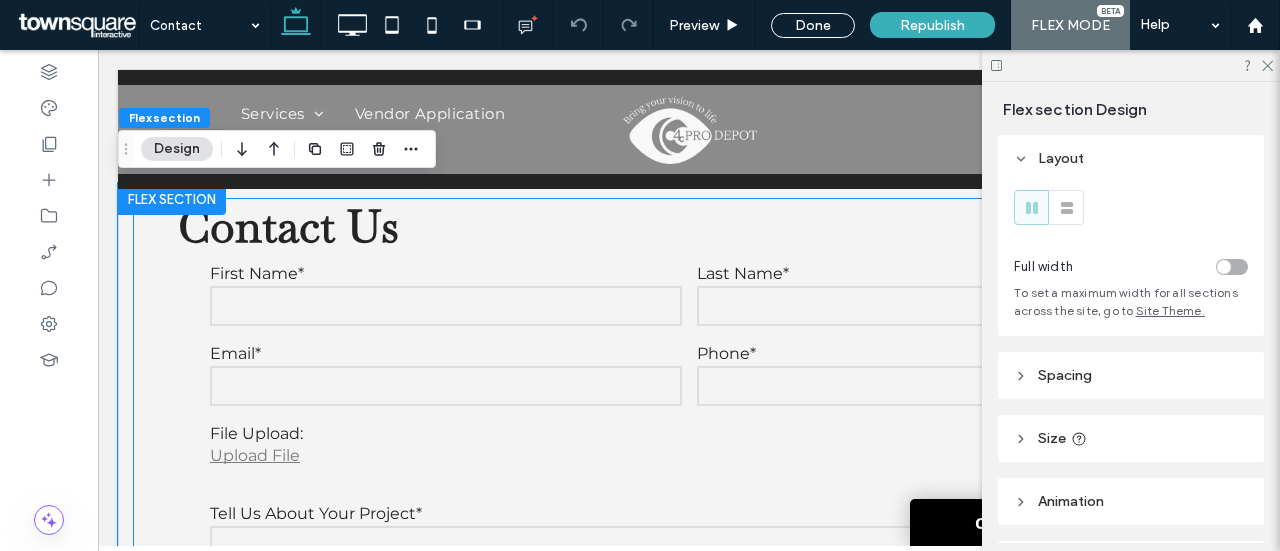 click on "Contact Us" at bounding box center (688, 226) 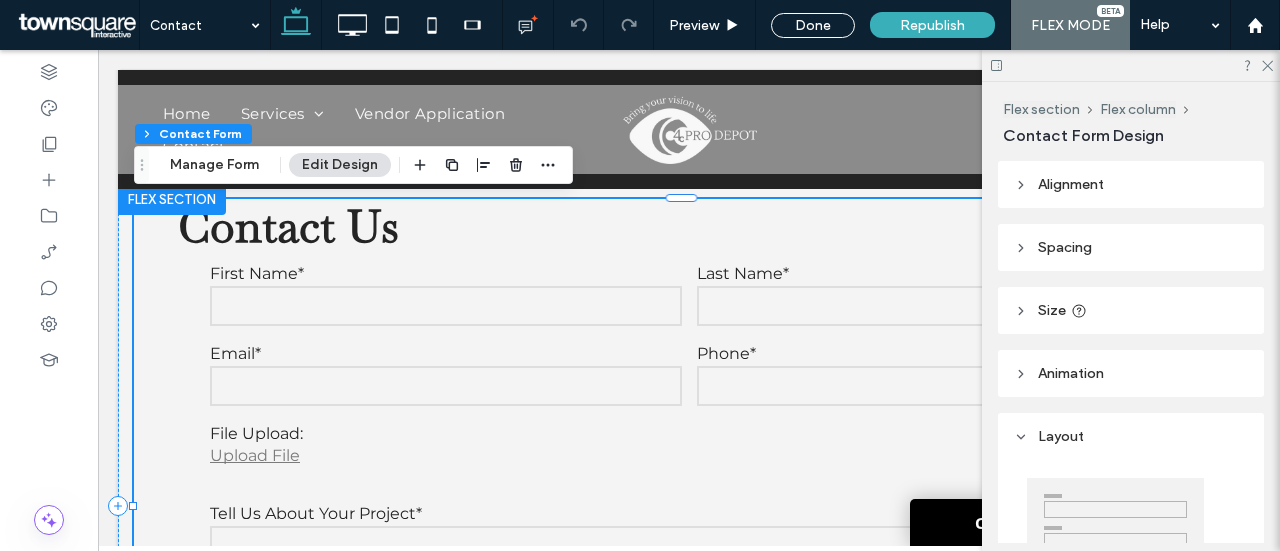 type on "*" 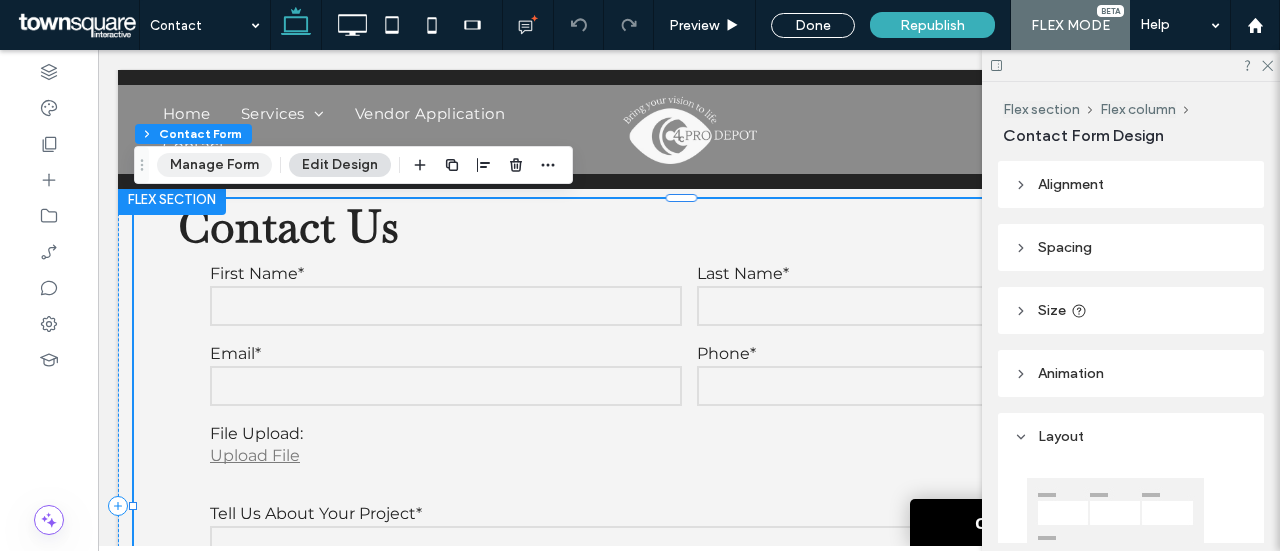 click on "Manage Form" at bounding box center [214, 165] 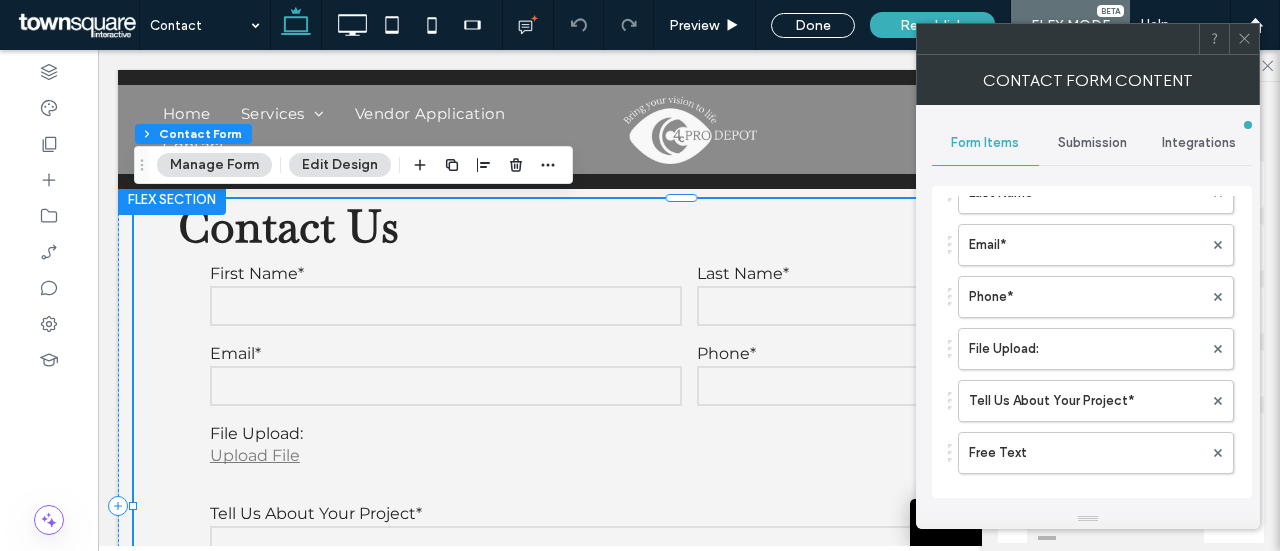 scroll, scrollTop: 200, scrollLeft: 0, axis: vertical 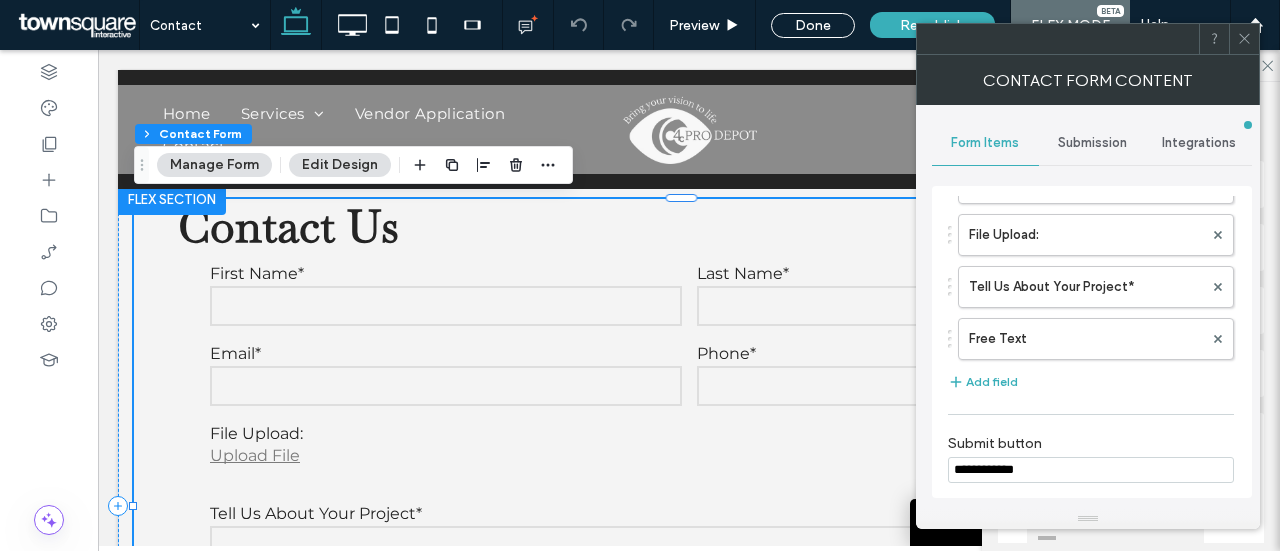 click on "Submission" at bounding box center [1092, 143] 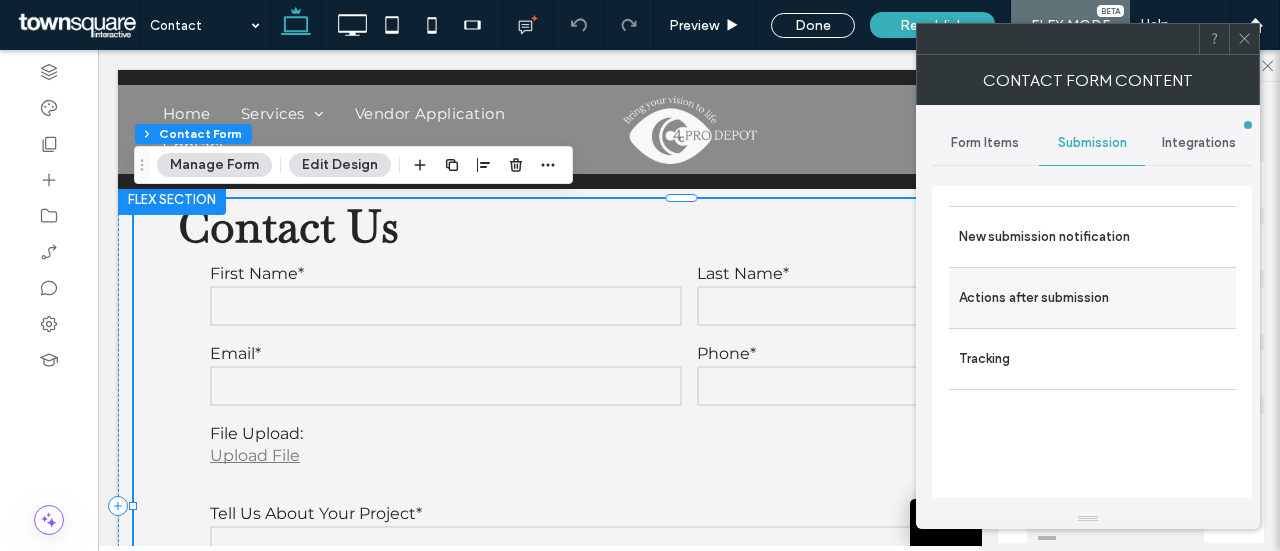 click on "Actions after submission" at bounding box center [1092, 298] 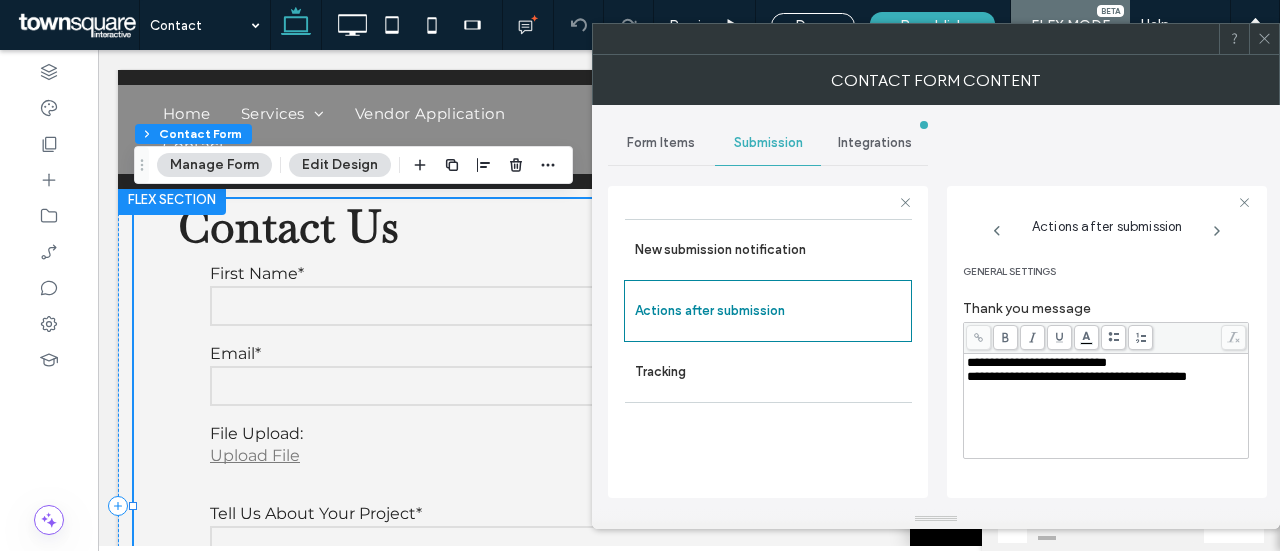 click on "Form Items" at bounding box center (661, 143) 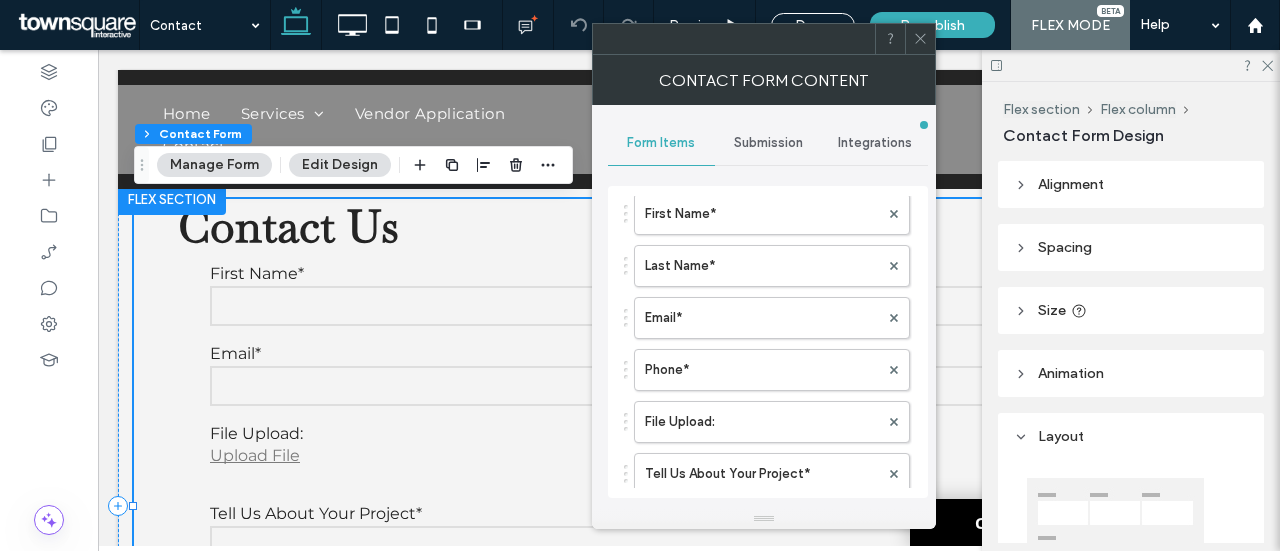 scroll, scrollTop: 0, scrollLeft: 0, axis: both 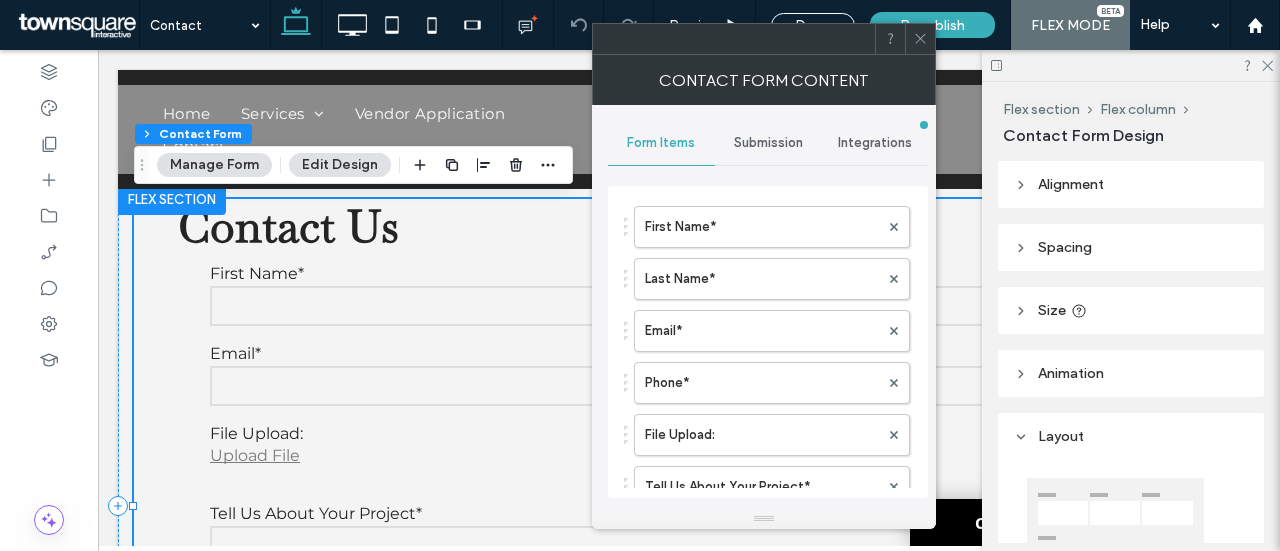 click on "Integrations" at bounding box center (875, 143) 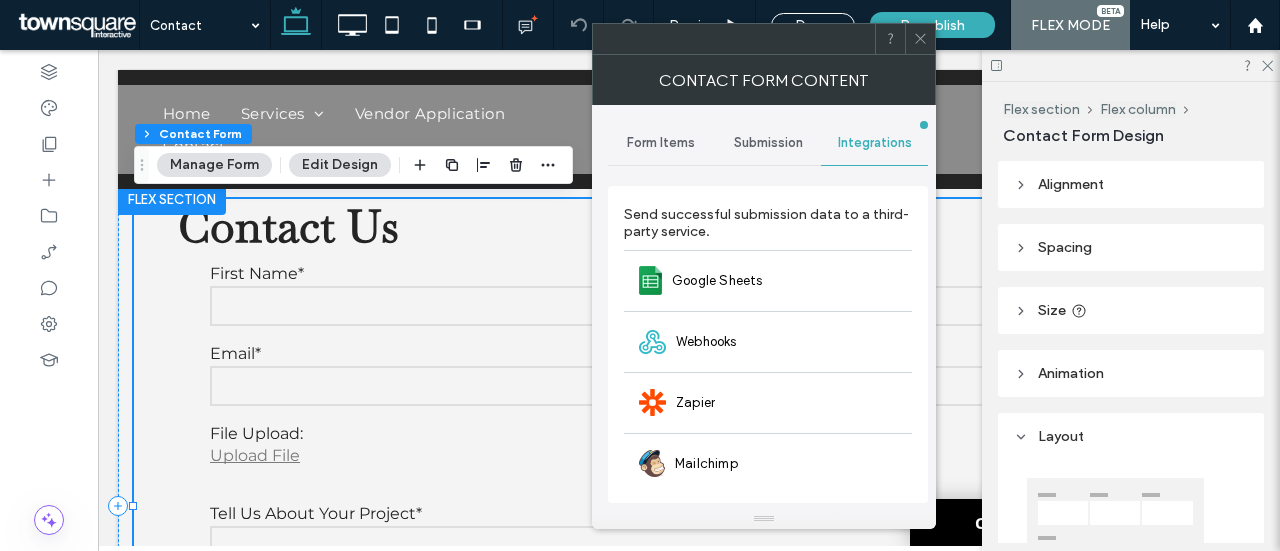 click on "Form Items" at bounding box center [661, 143] 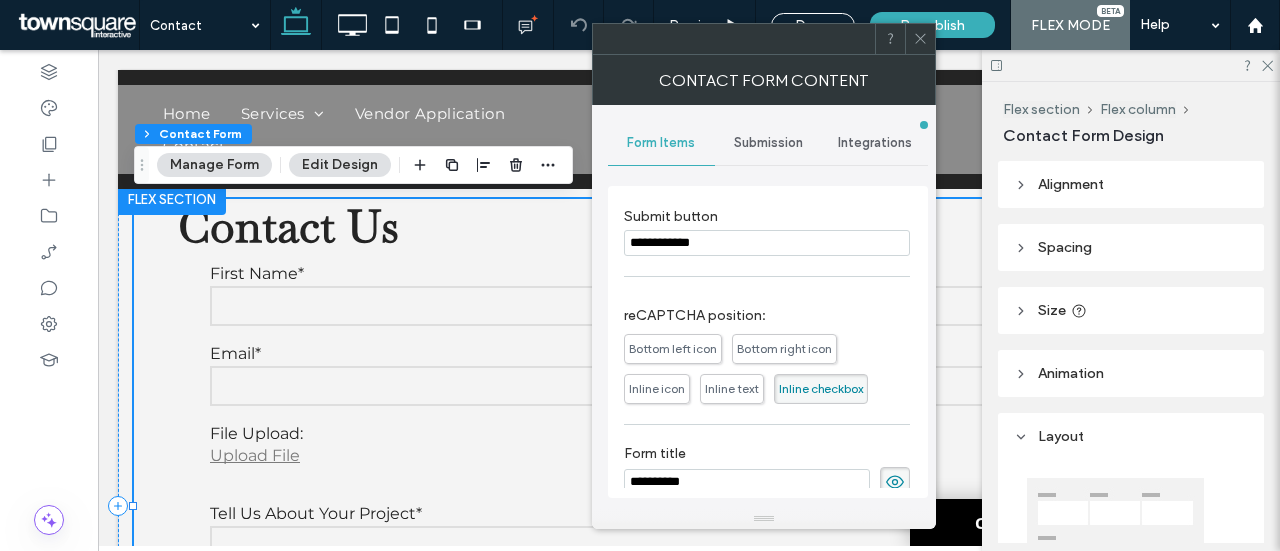 scroll, scrollTop: 442, scrollLeft: 0, axis: vertical 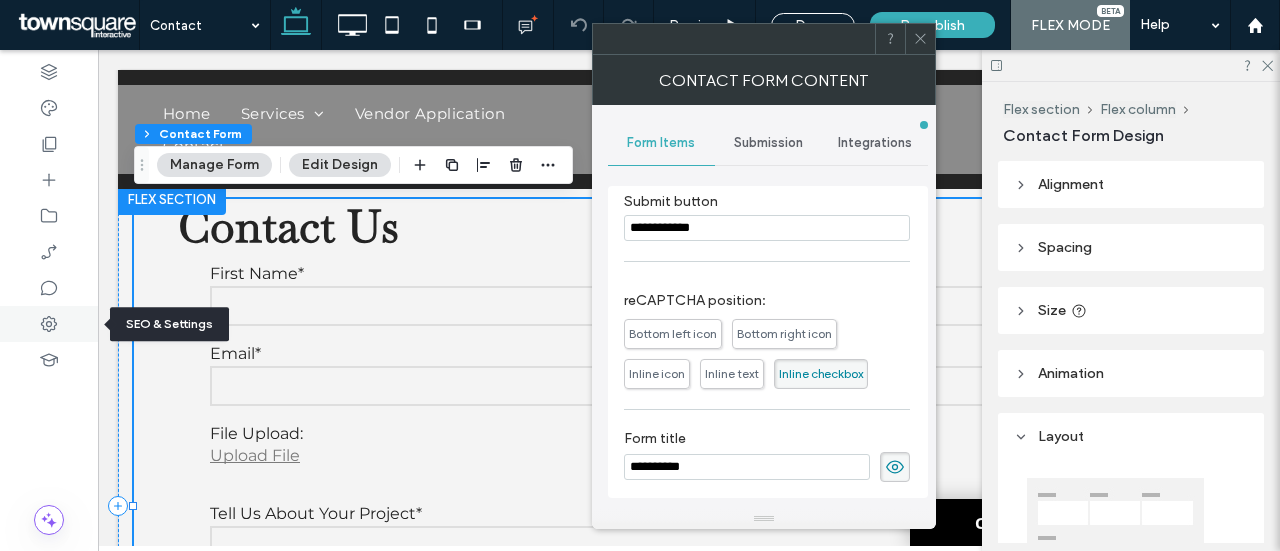 click 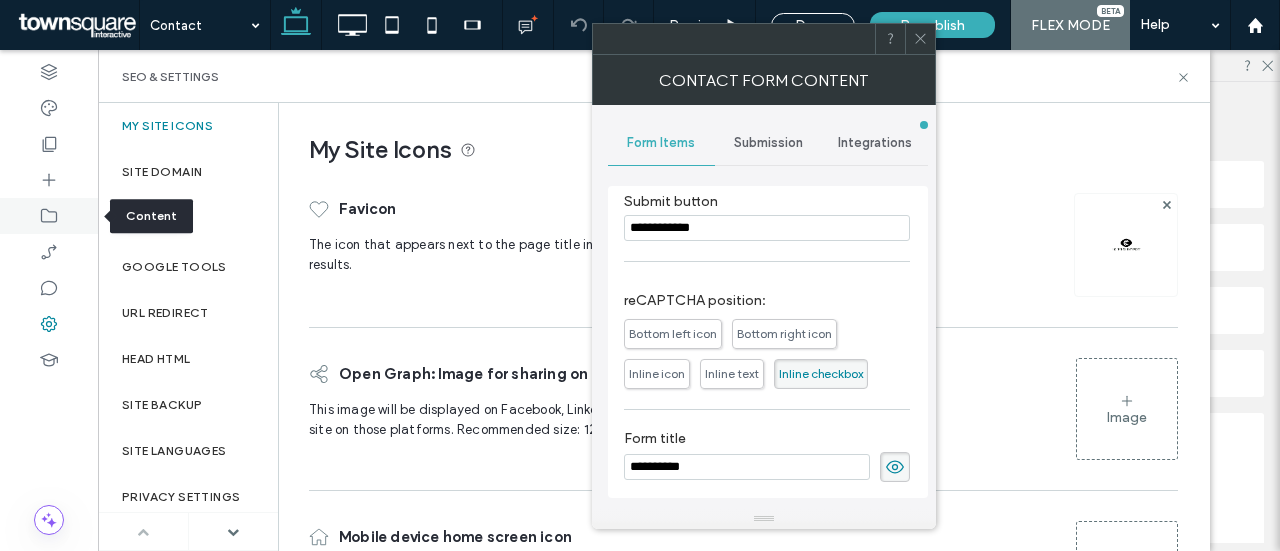 click 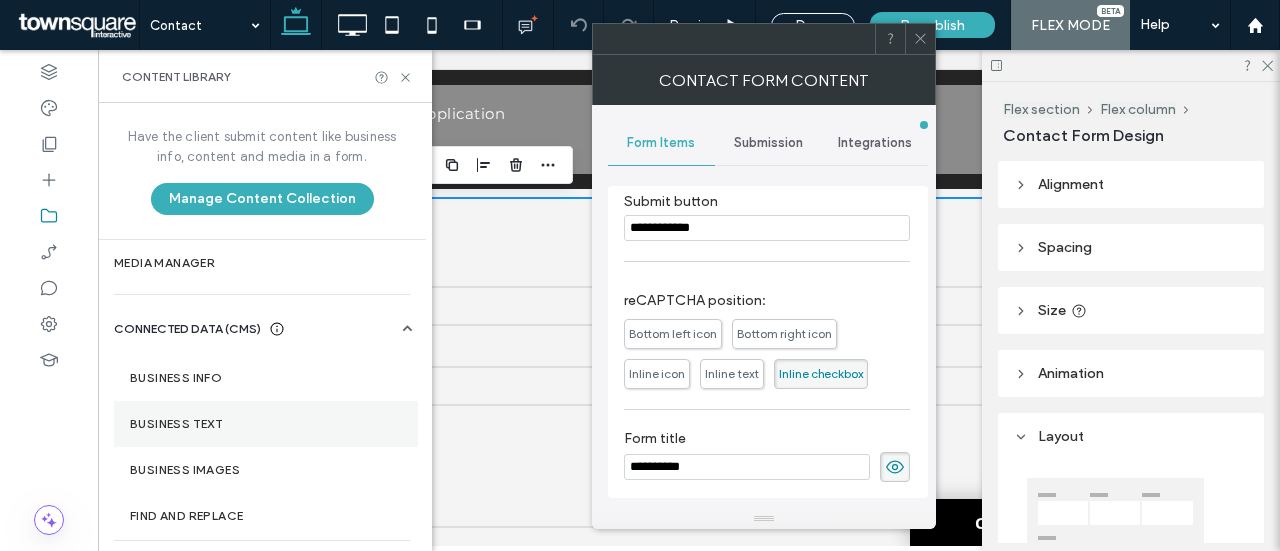 scroll, scrollTop: 70, scrollLeft: 0, axis: vertical 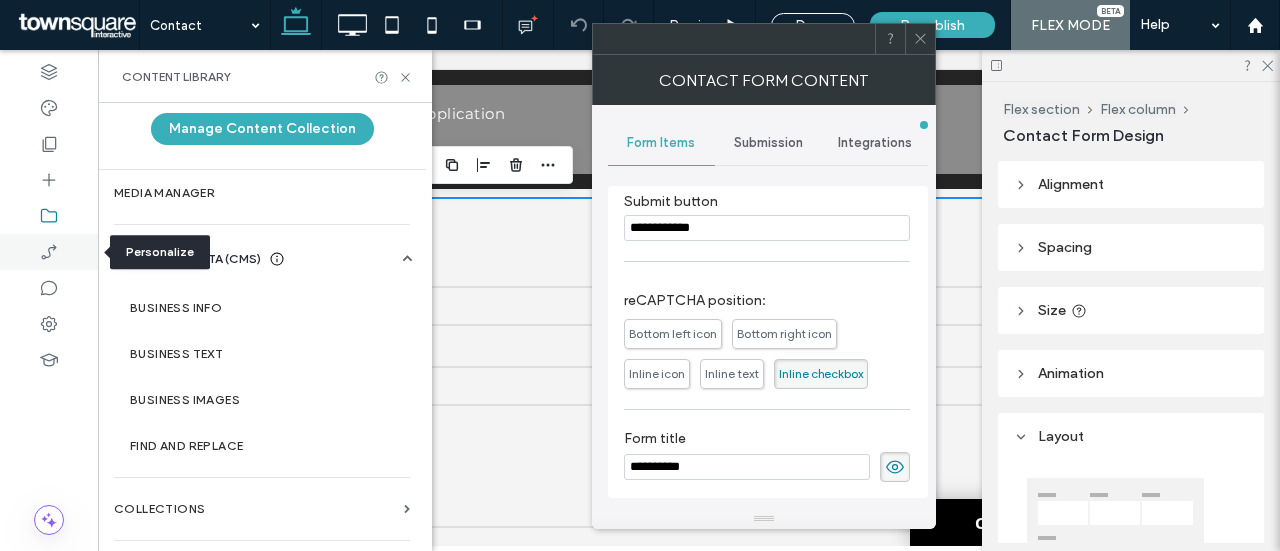 click 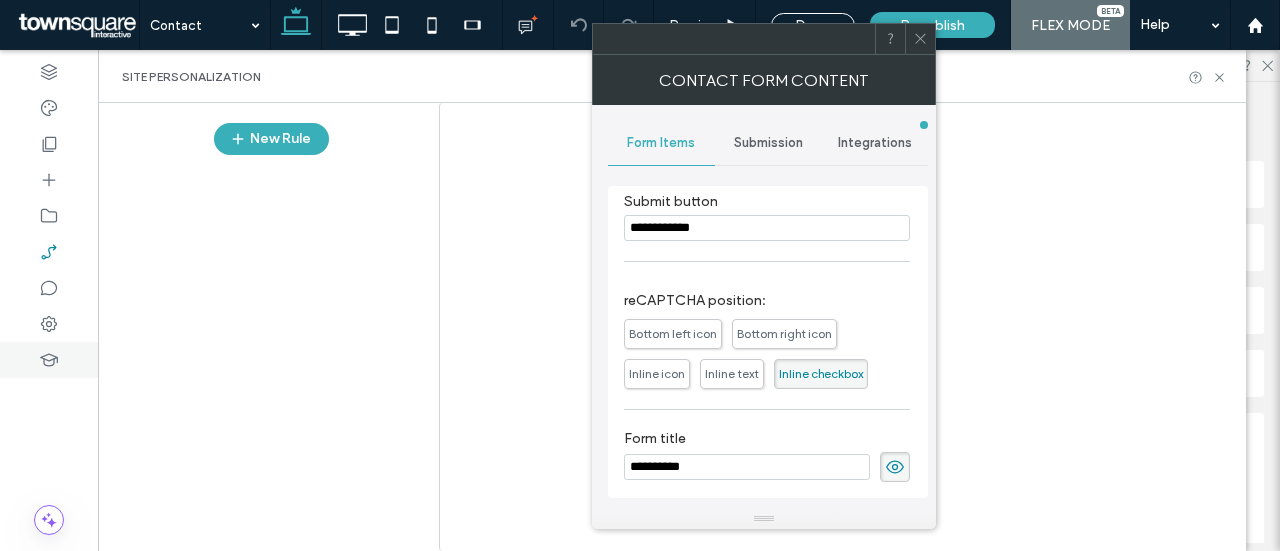 click 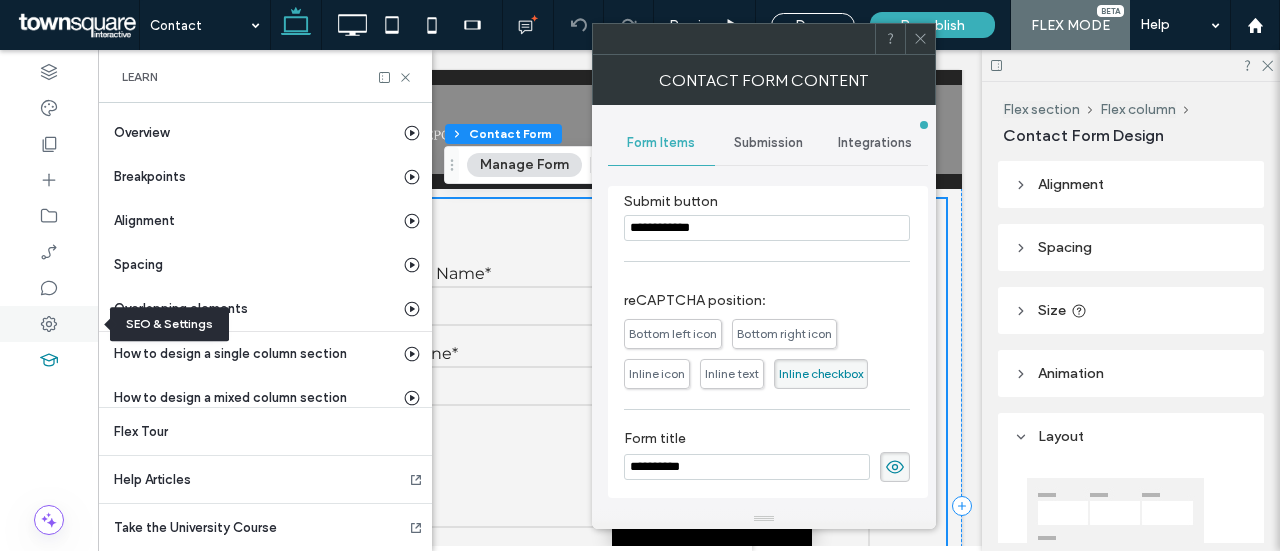 click 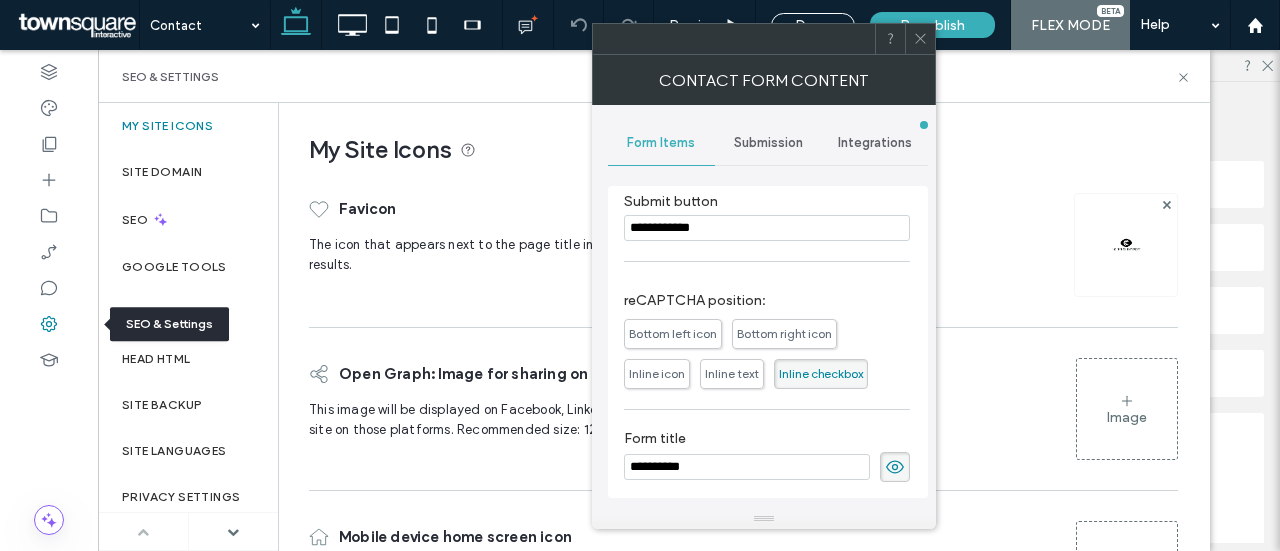 scroll, scrollTop: 0, scrollLeft: 298, axis: horizontal 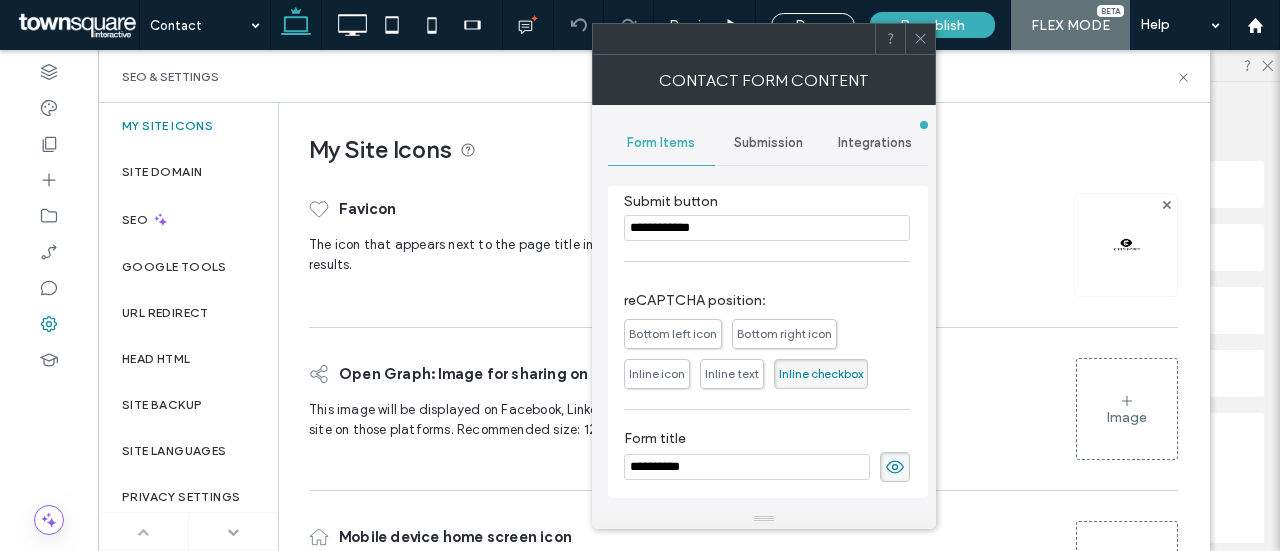 click at bounding box center (233, 532) 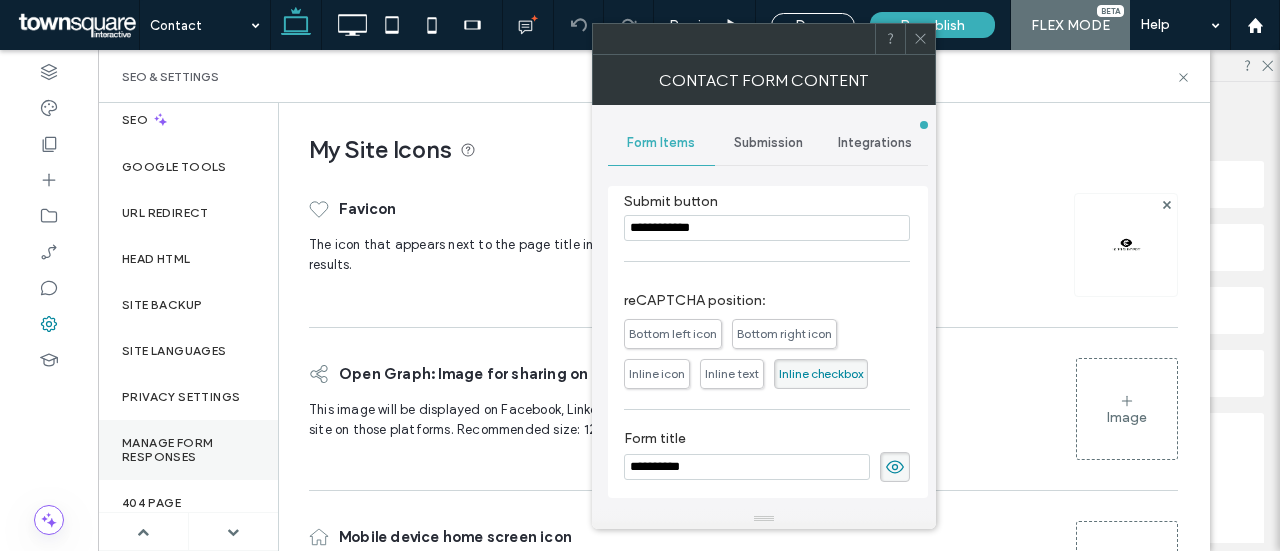 click on "Manage Form Responses" at bounding box center (188, 450) 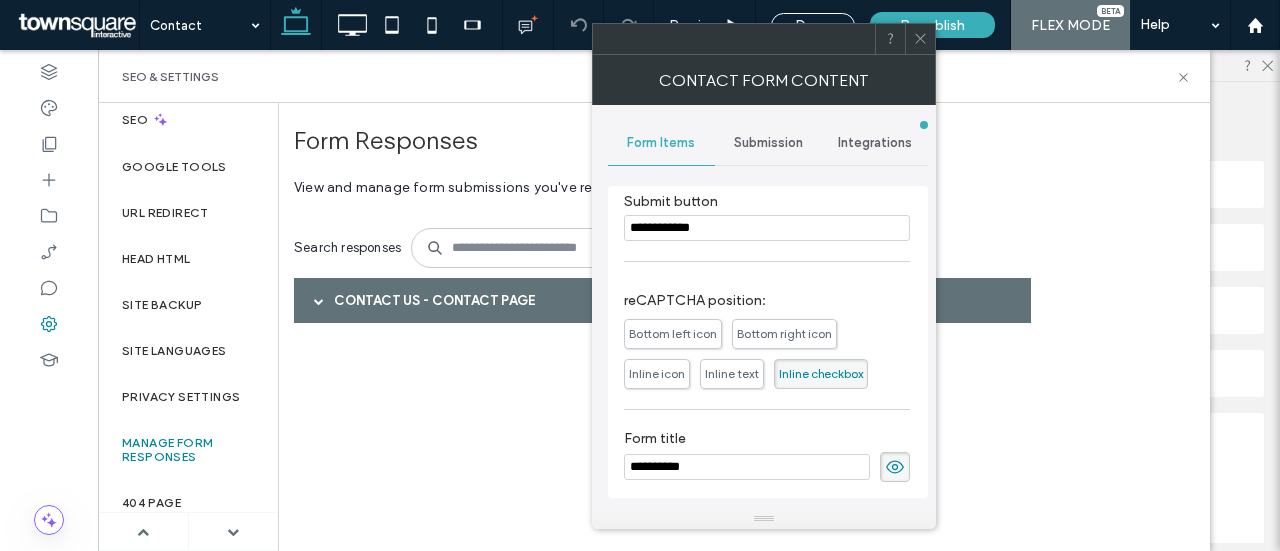 click 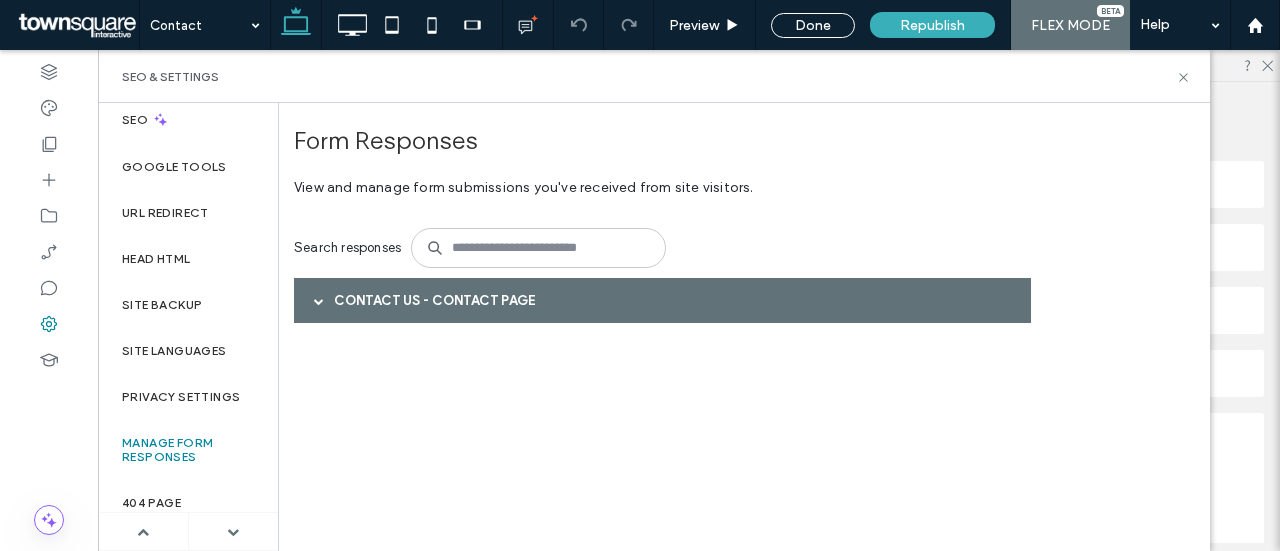 click at bounding box center (319, 301) 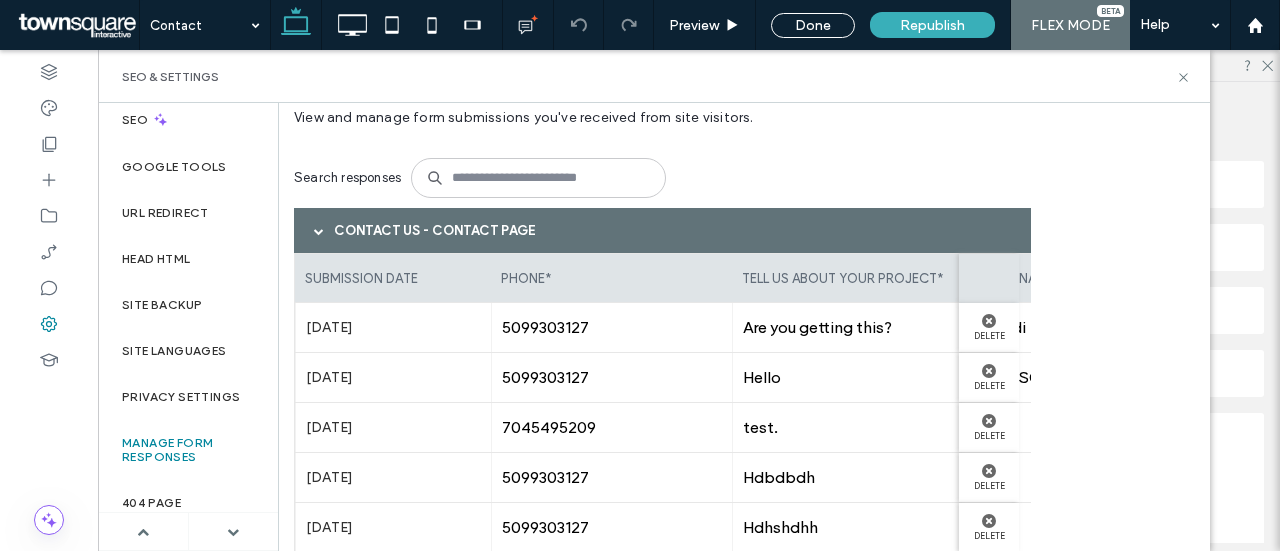 scroll, scrollTop: 170, scrollLeft: 0, axis: vertical 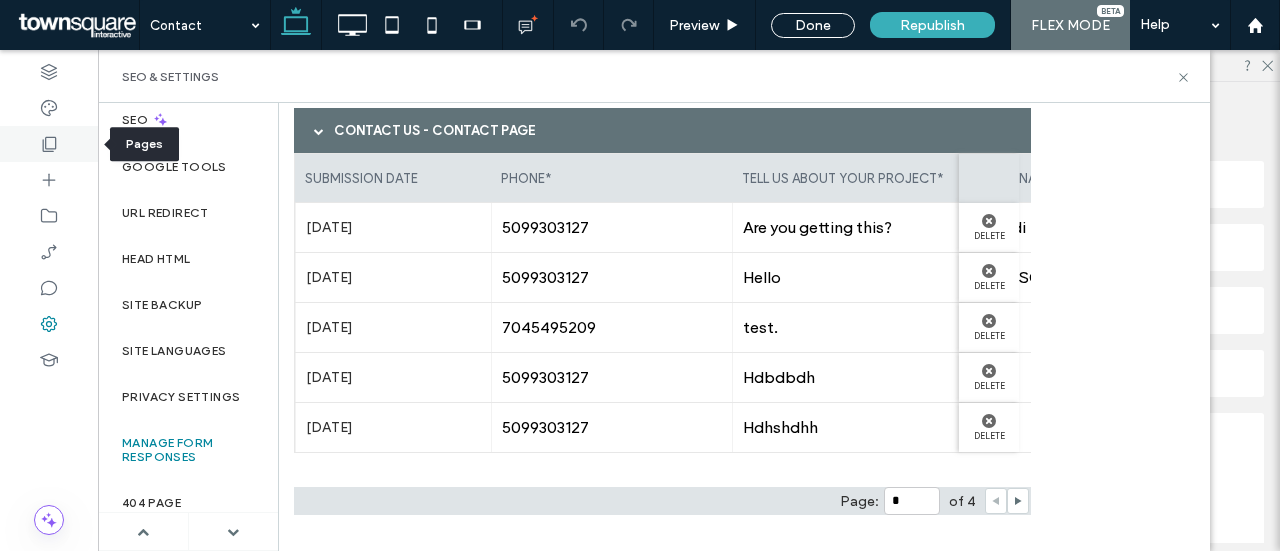click 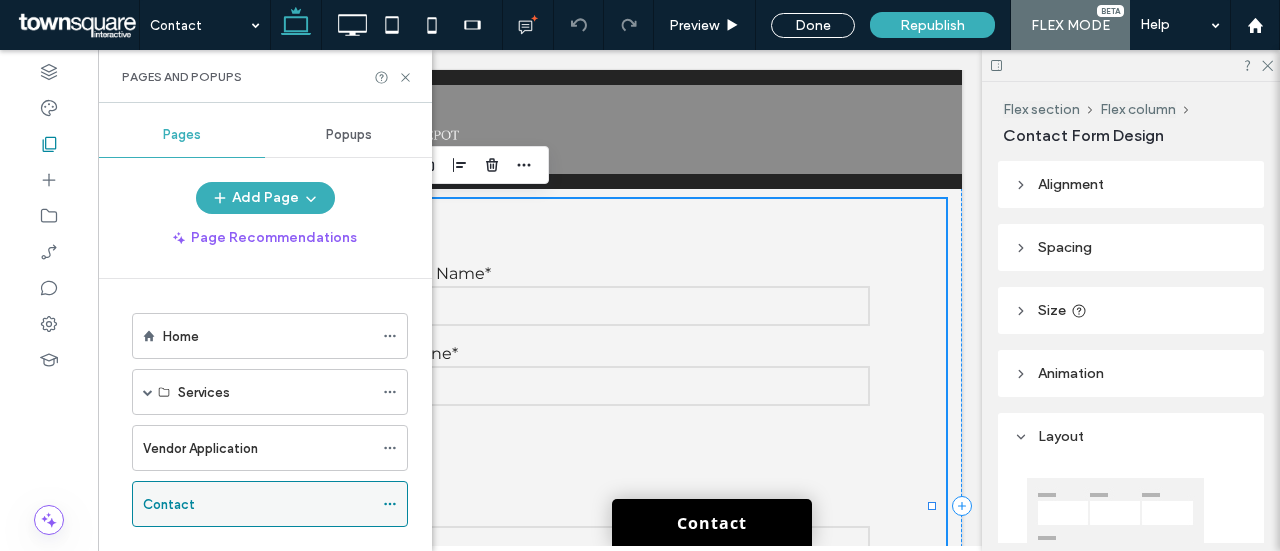 click on "Contact" at bounding box center (169, 504) 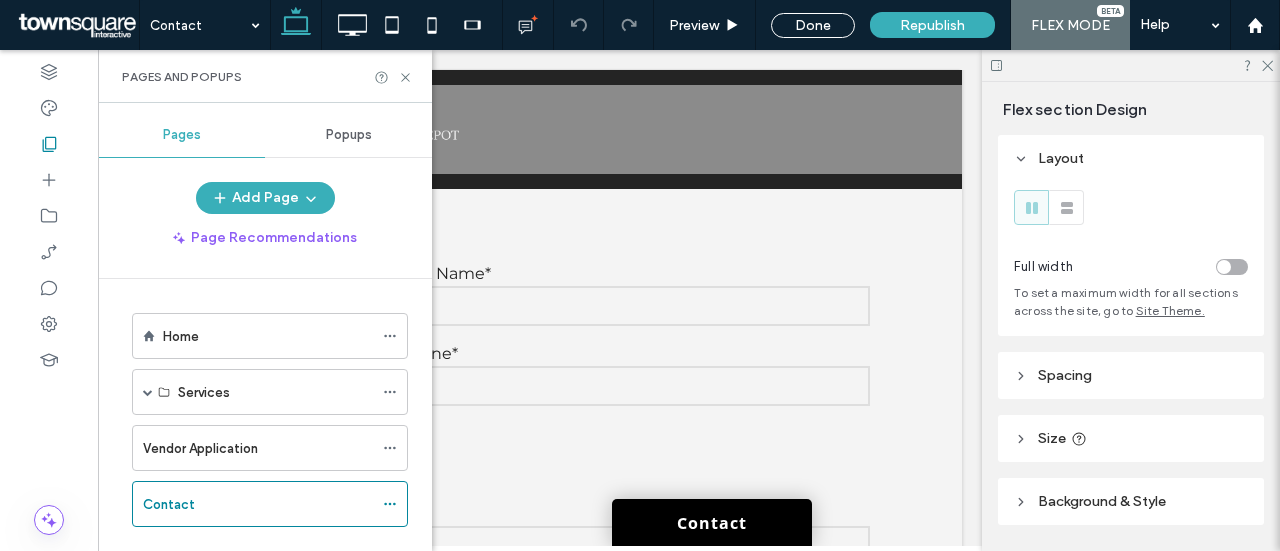 scroll, scrollTop: 32, scrollLeft: 0, axis: vertical 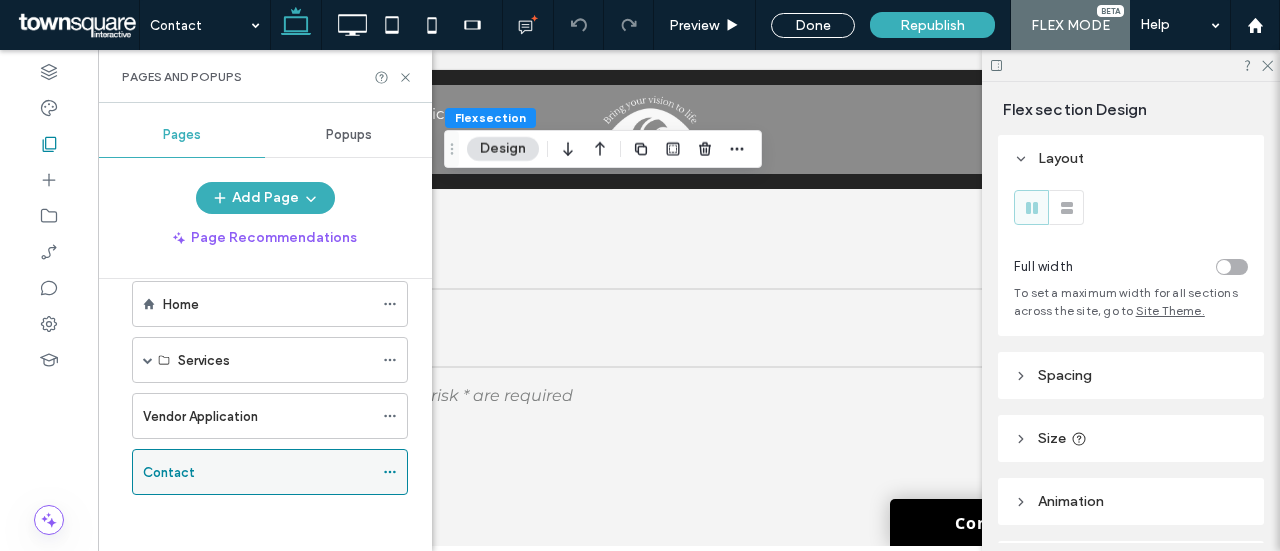 click on "Contact" at bounding box center (169, 472) 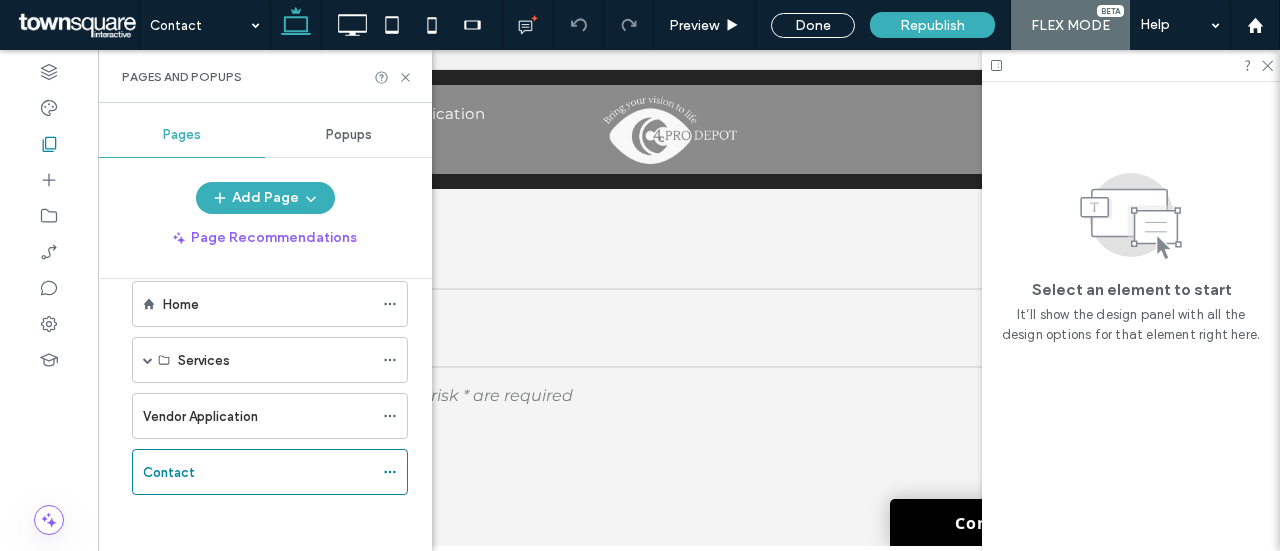 scroll, scrollTop: 1238, scrollLeft: 0, axis: vertical 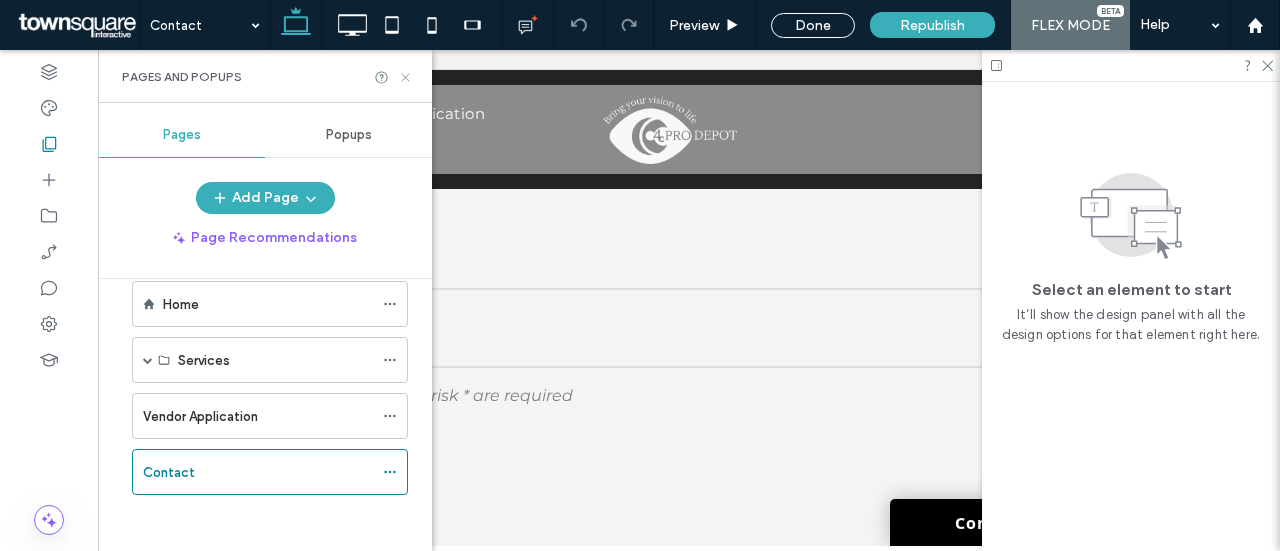 click 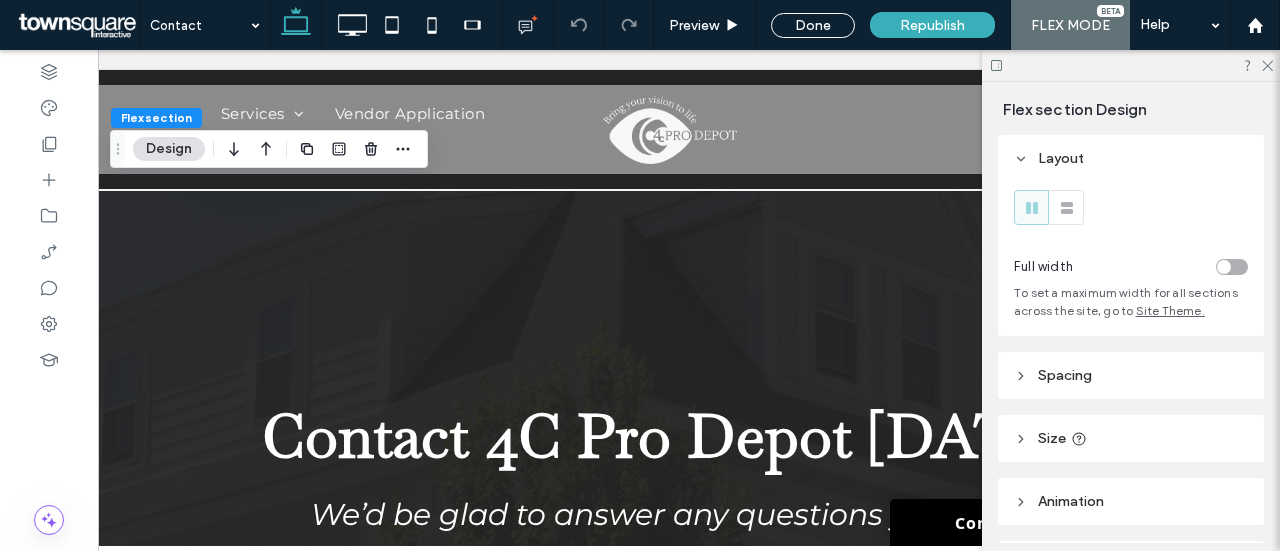 click on "**********" at bounding box center (669, 1505) 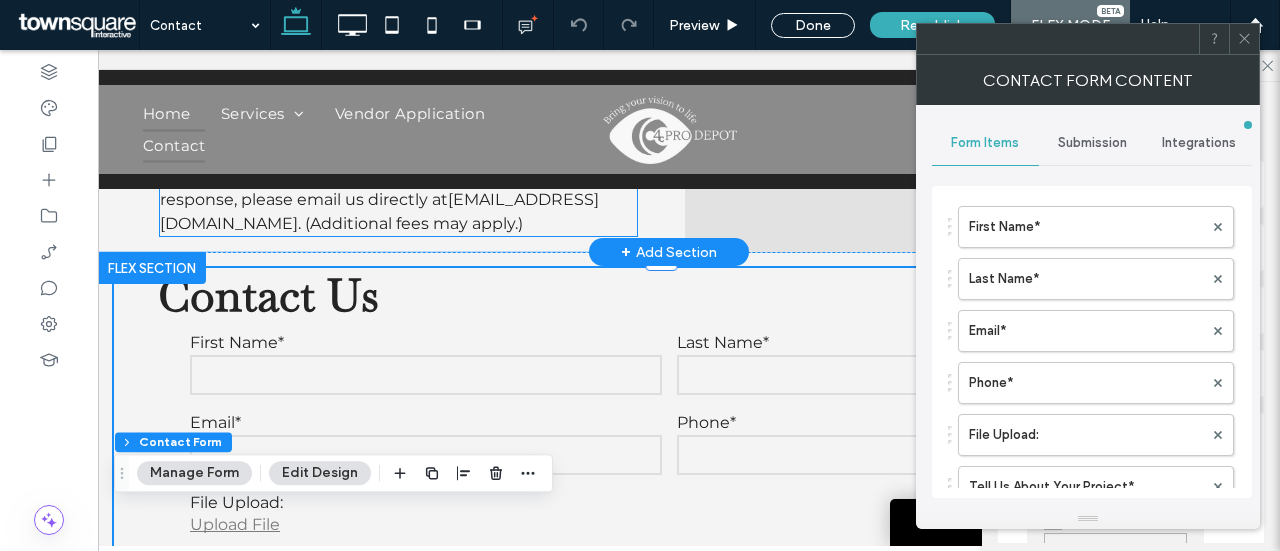 type on "**********" 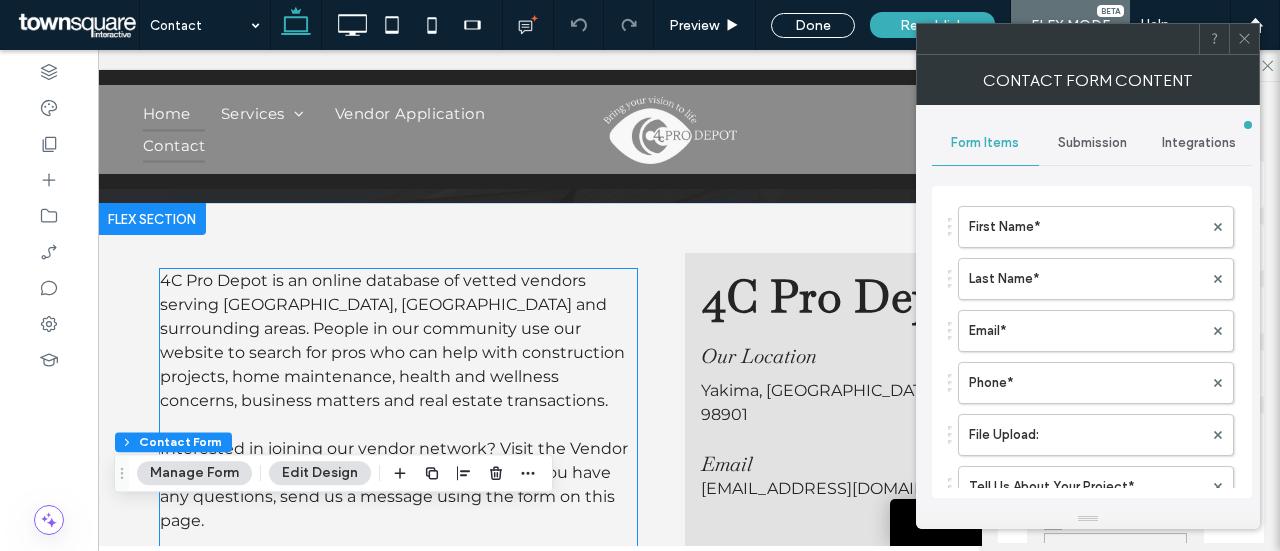 type on "*" 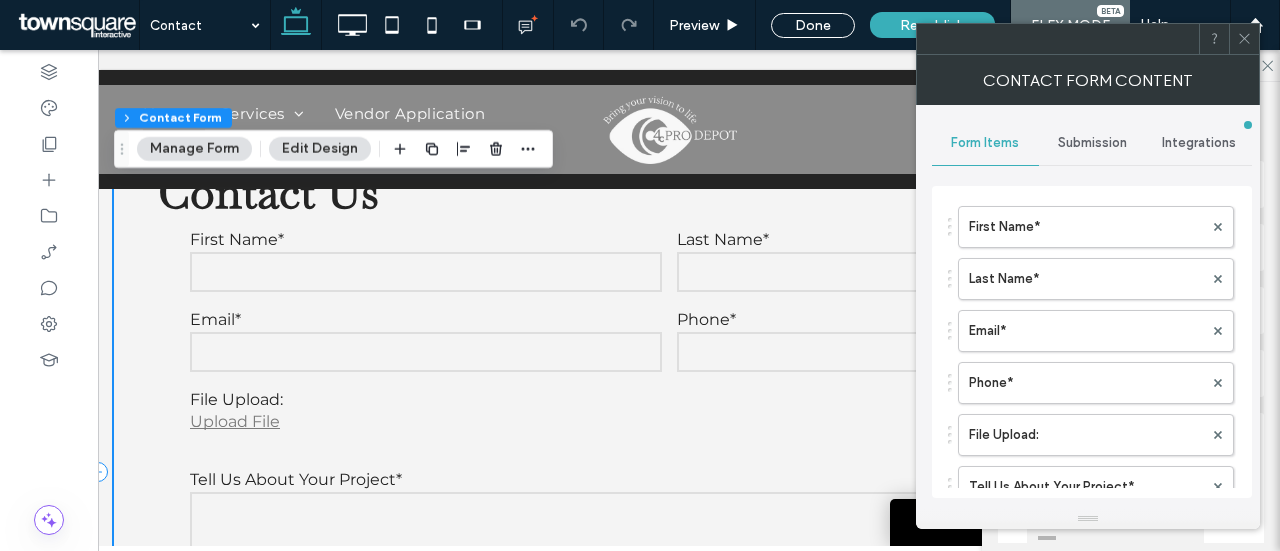 scroll, scrollTop: 1038, scrollLeft: 0, axis: vertical 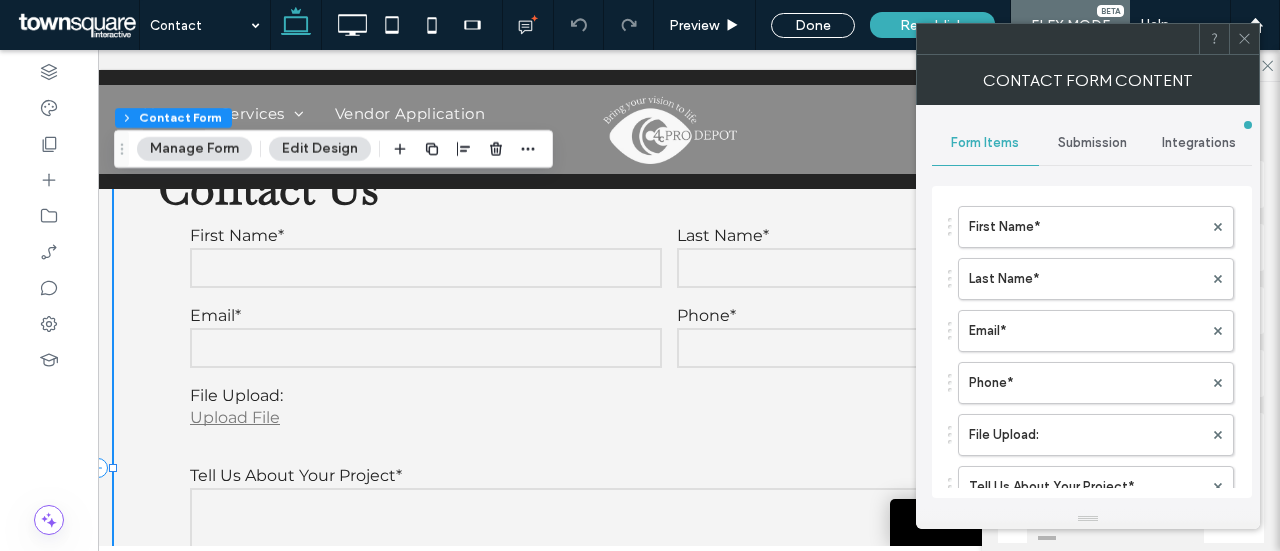 click on "Manage Form" at bounding box center (194, 149) 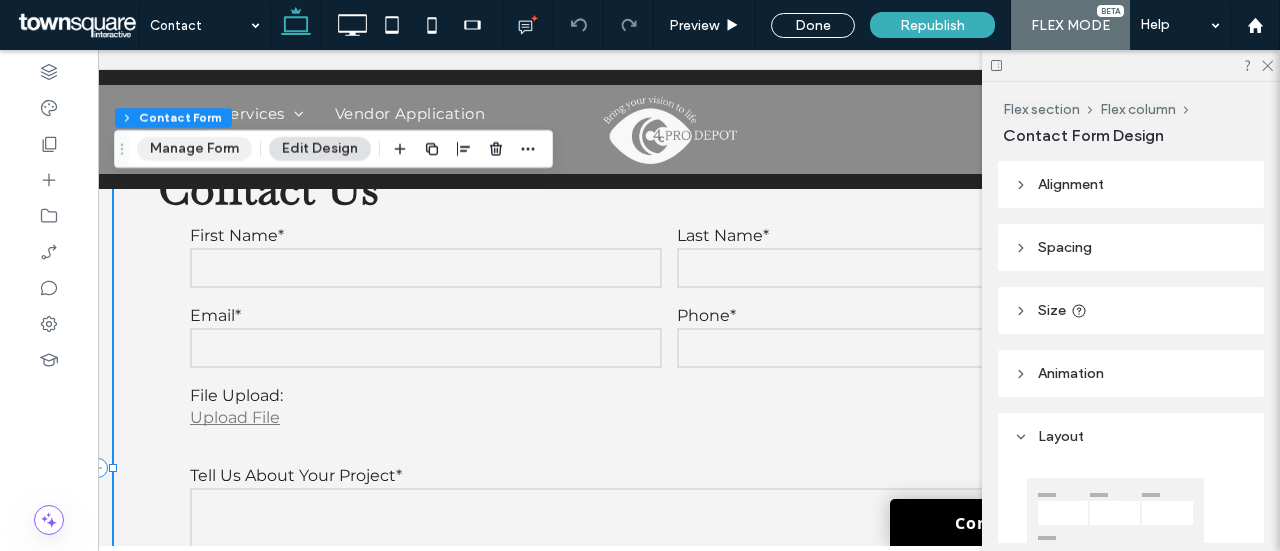 click on "Manage Form" at bounding box center [194, 149] 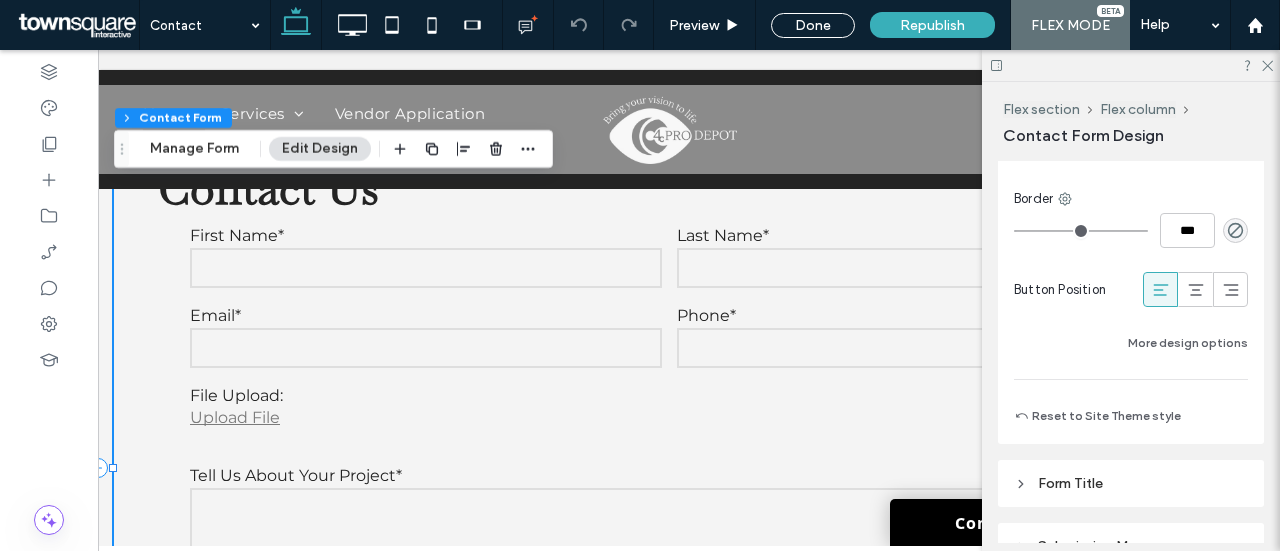 scroll, scrollTop: 1800, scrollLeft: 0, axis: vertical 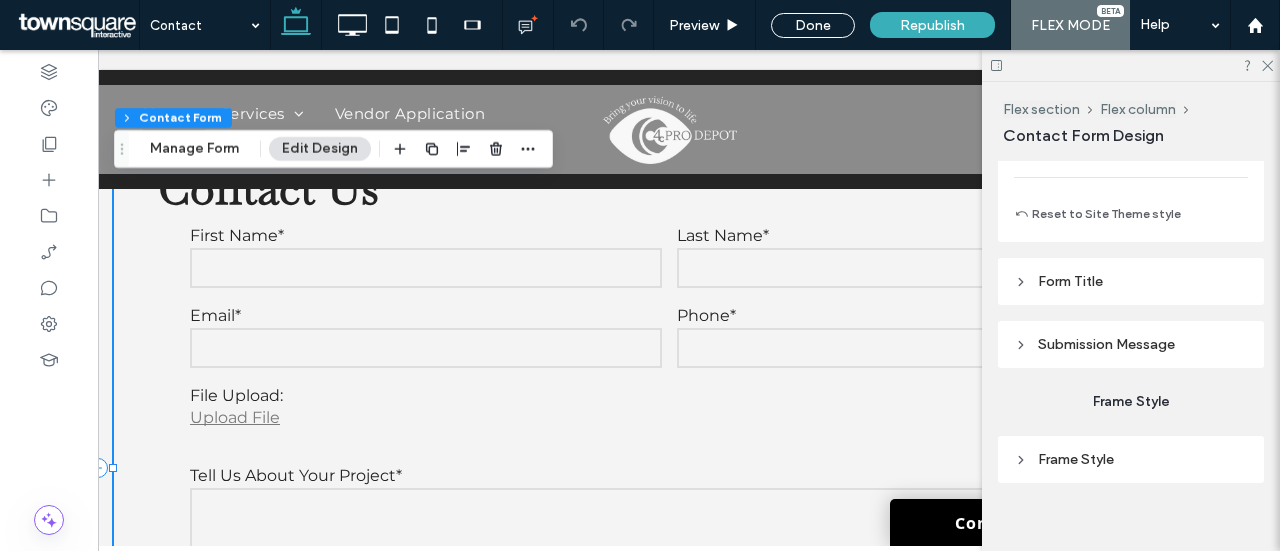 click 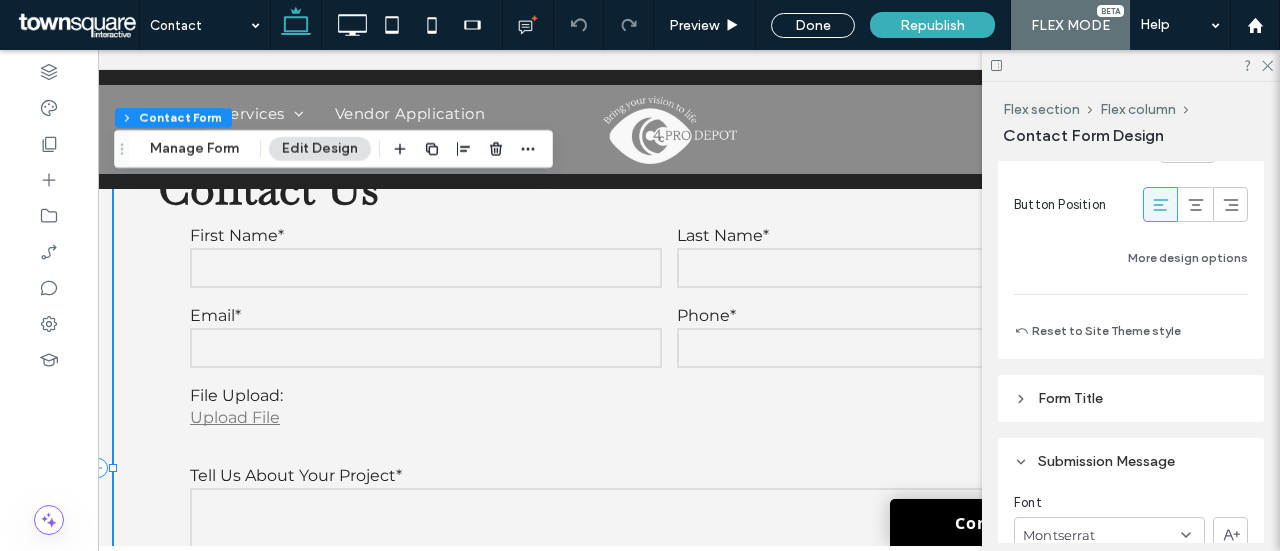 scroll, scrollTop: 1800, scrollLeft: 0, axis: vertical 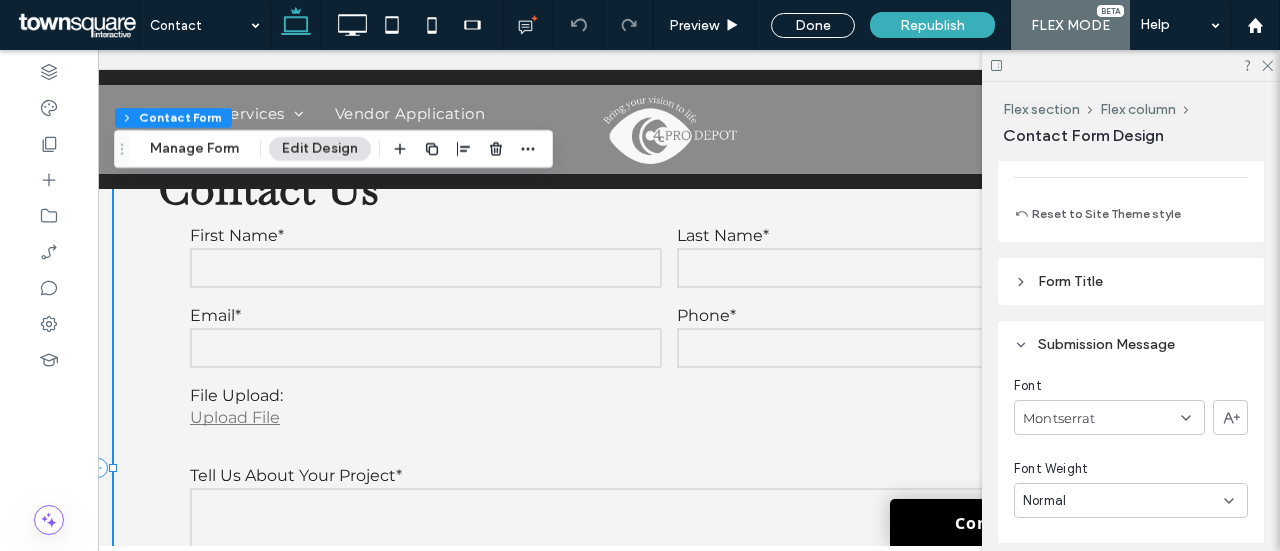 click 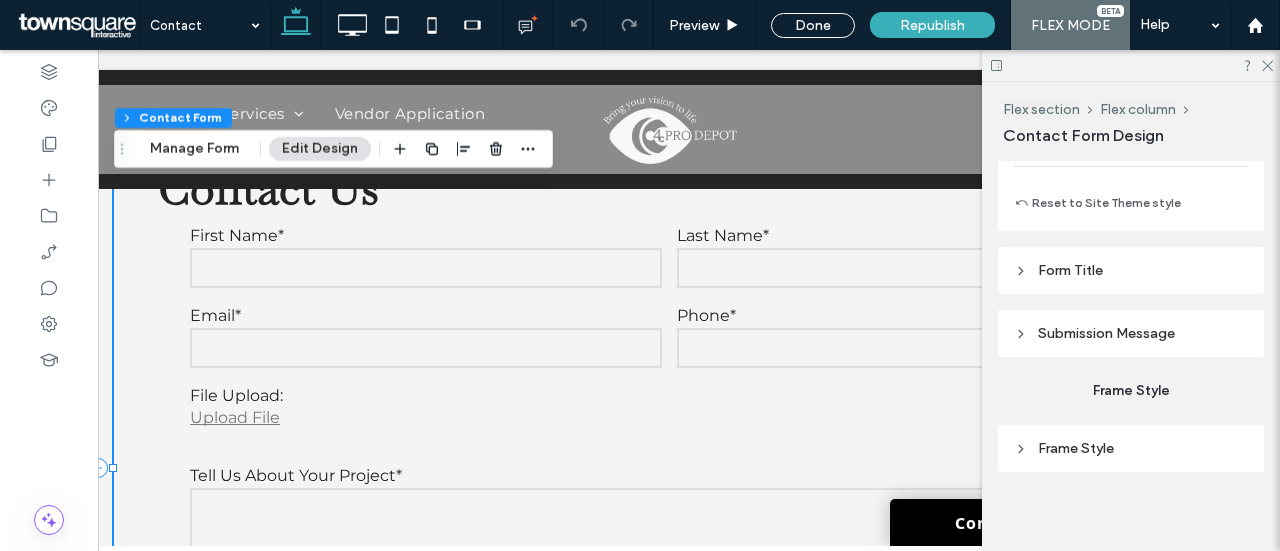 scroll, scrollTop: 1814, scrollLeft: 0, axis: vertical 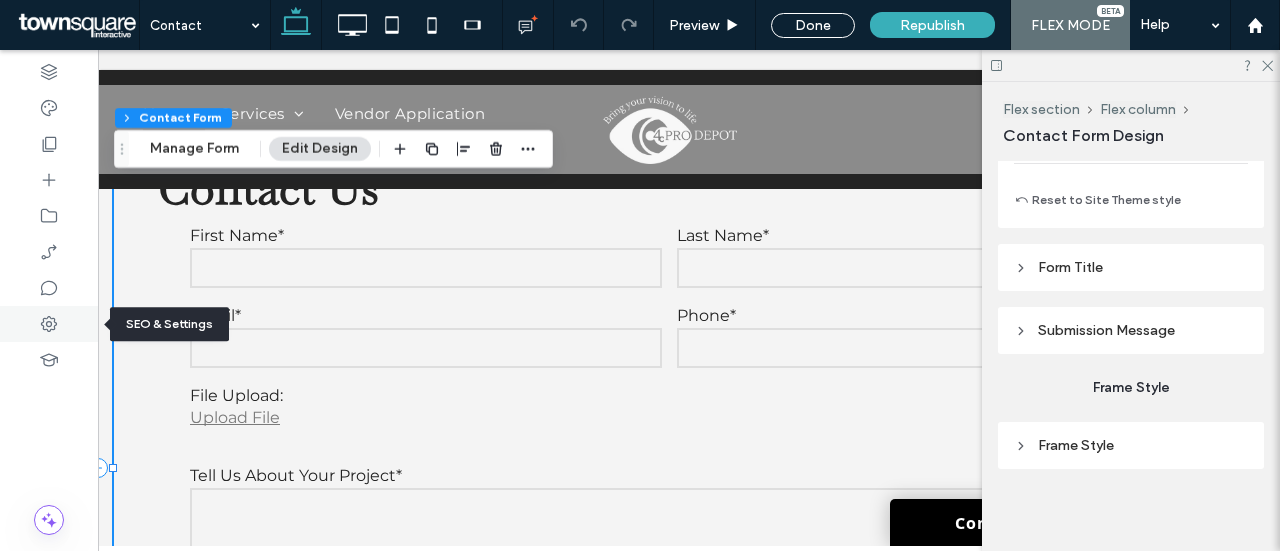 click at bounding box center [49, 324] 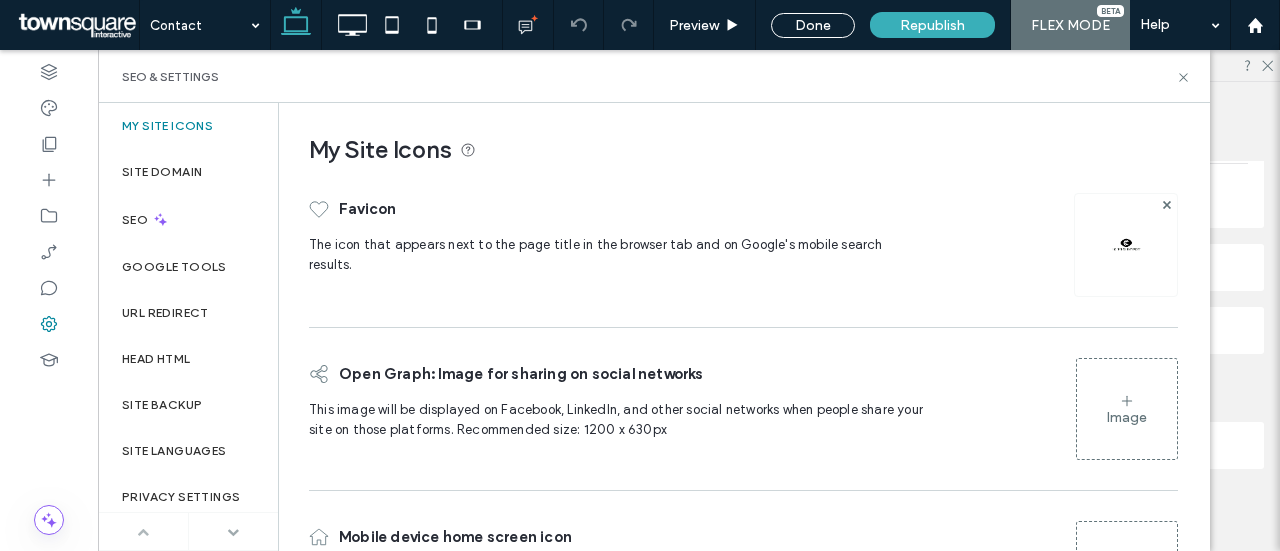 click at bounding box center (233, 531) 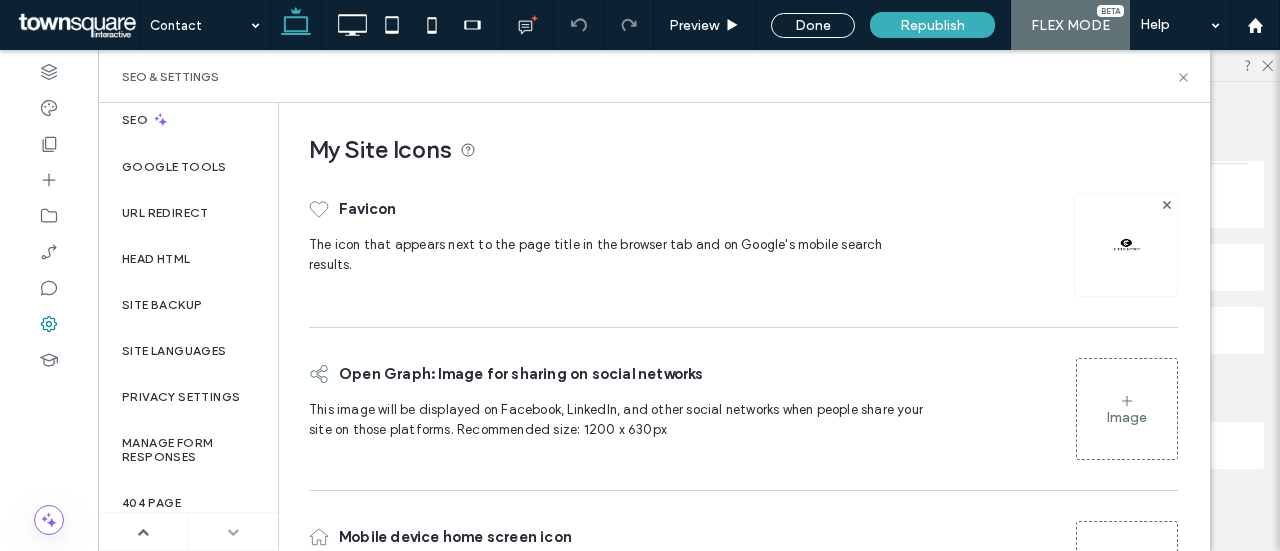 click at bounding box center (233, 531) 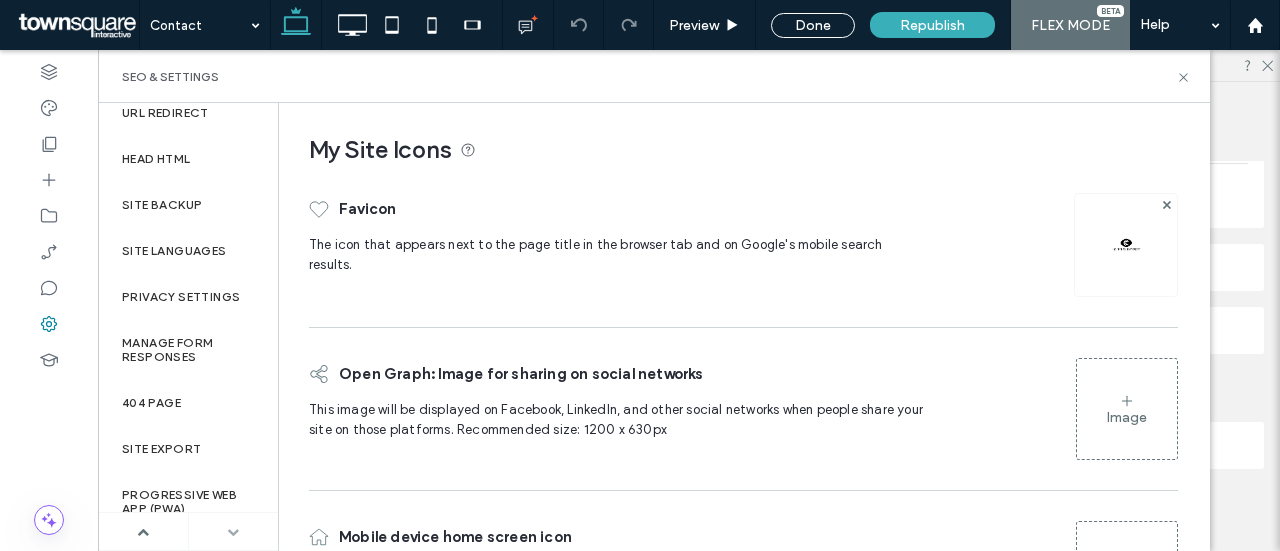 click at bounding box center (233, 532) 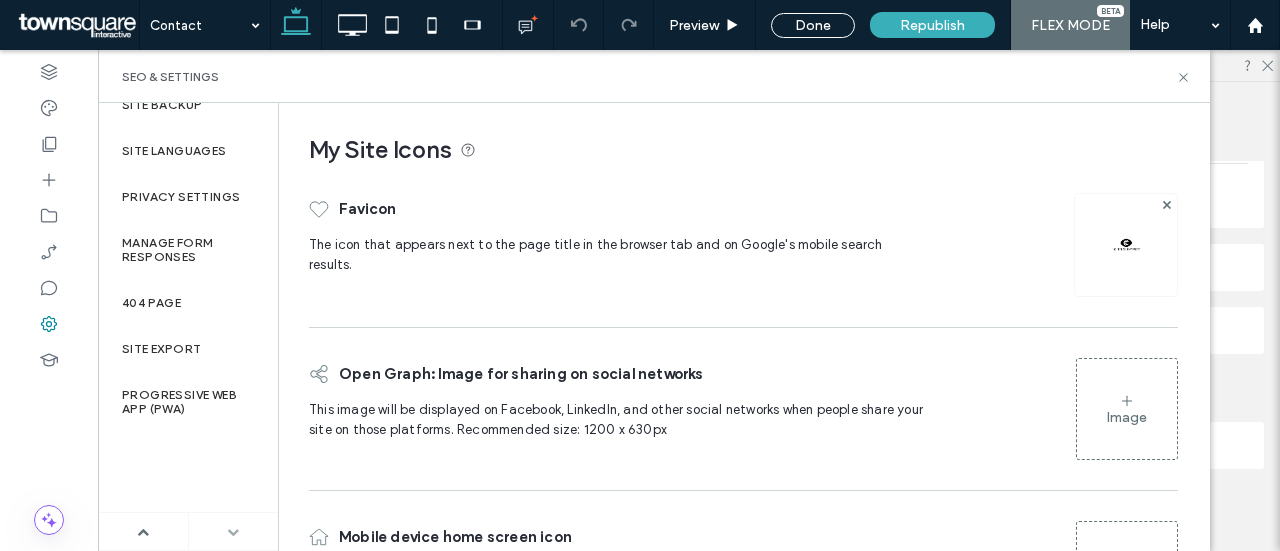 click at bounding box center [234, 531] 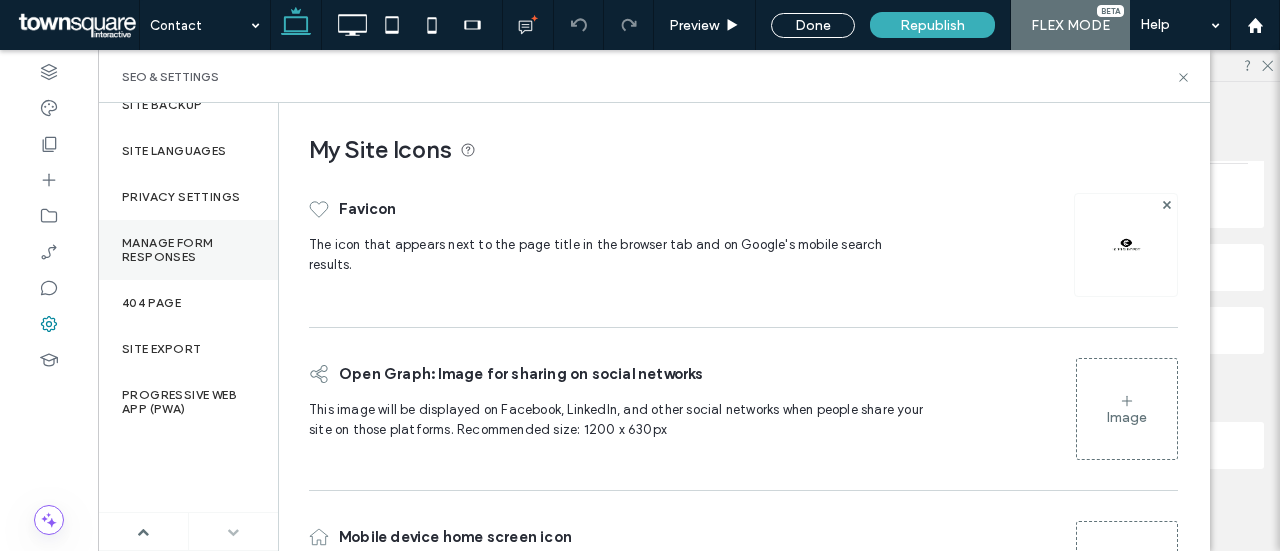 click on "Manage Form Responses" at bounding box center (188, 250) 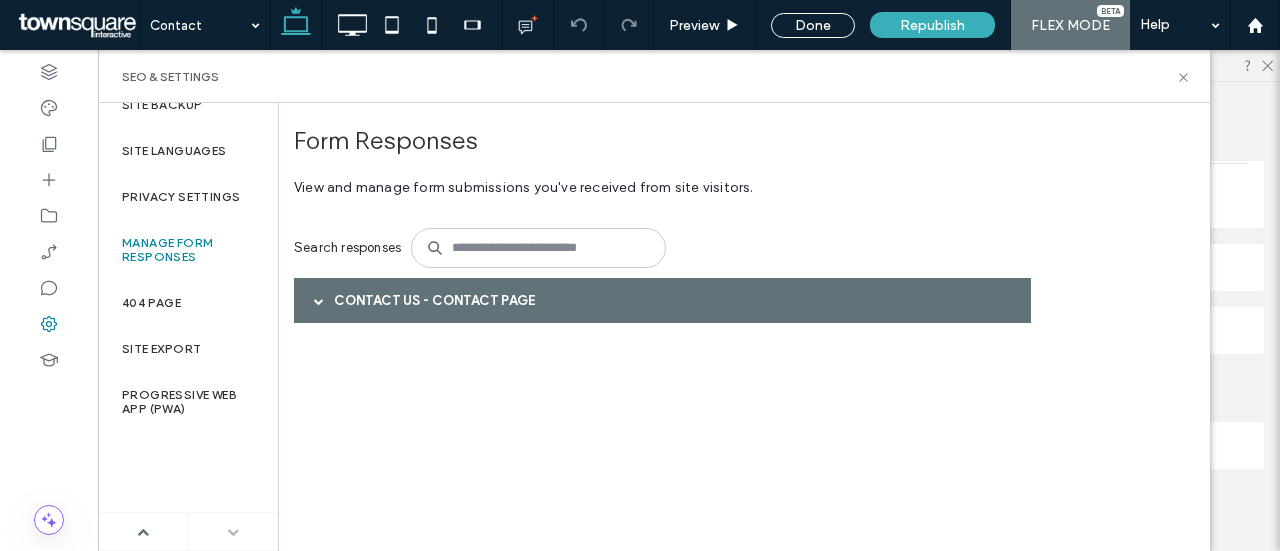 drag, startPoint x: 381, startPoint y: 293, endPoint x: 436, endPoint y: 313, distance: 58.5235 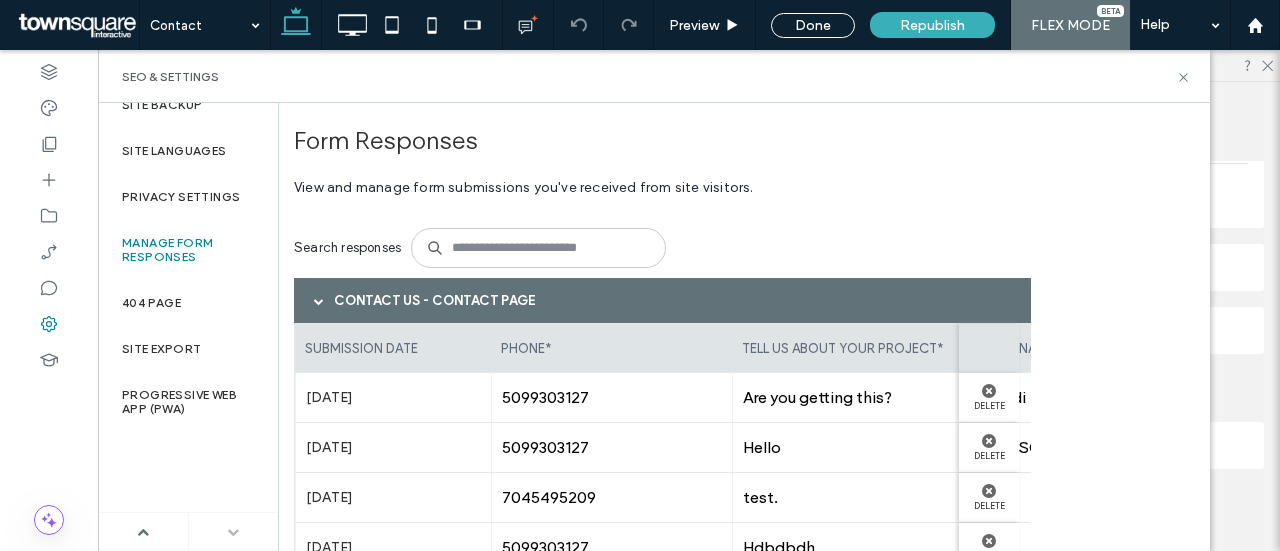 click on "Contact Us - Contact page" at bounding box center (662, 300) 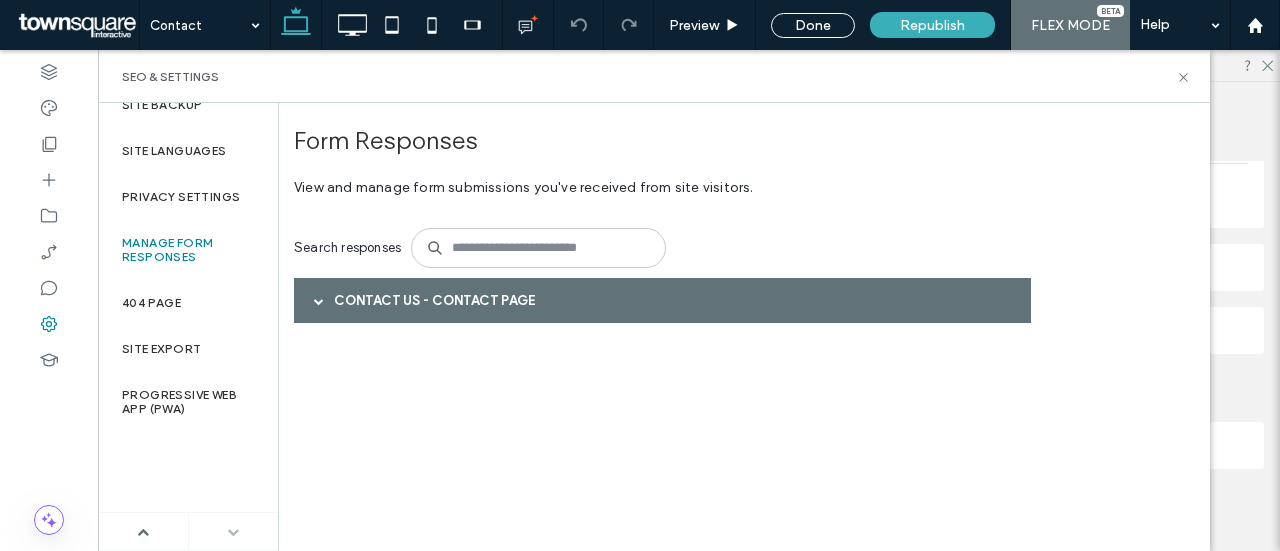 click at bounding box center (143, 531) 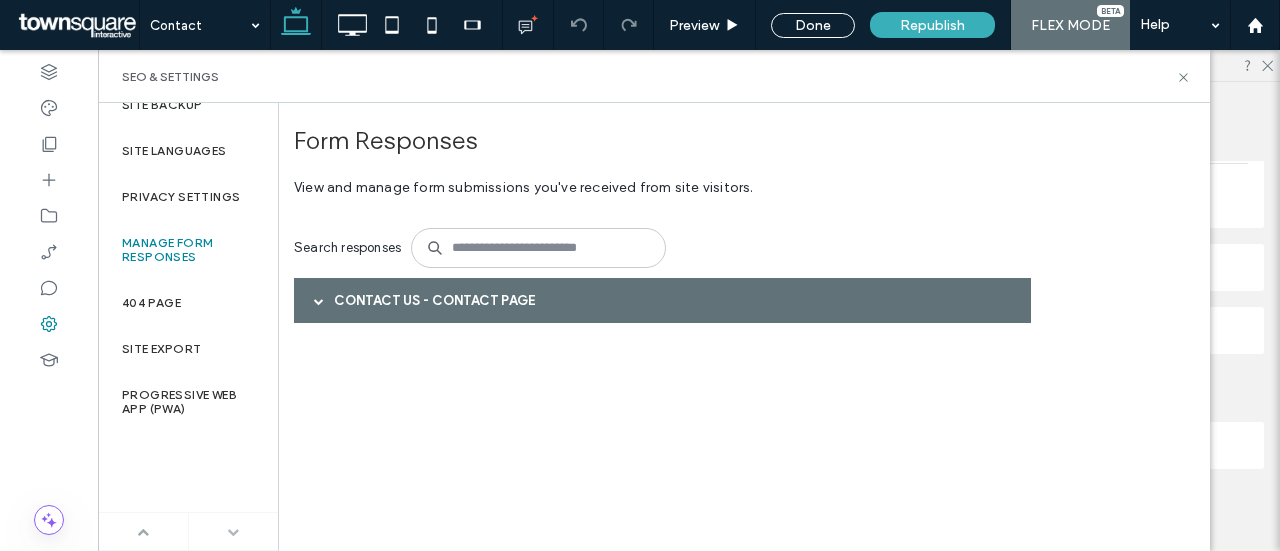 click at bounding box center (143, 532) 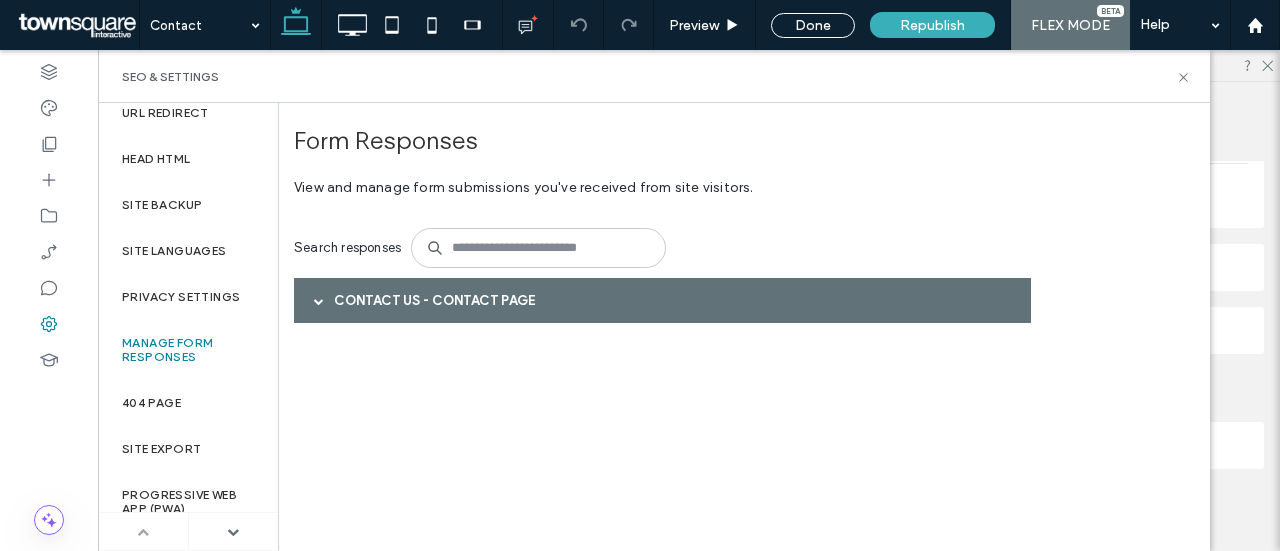 click at bounding box center (143, 532) 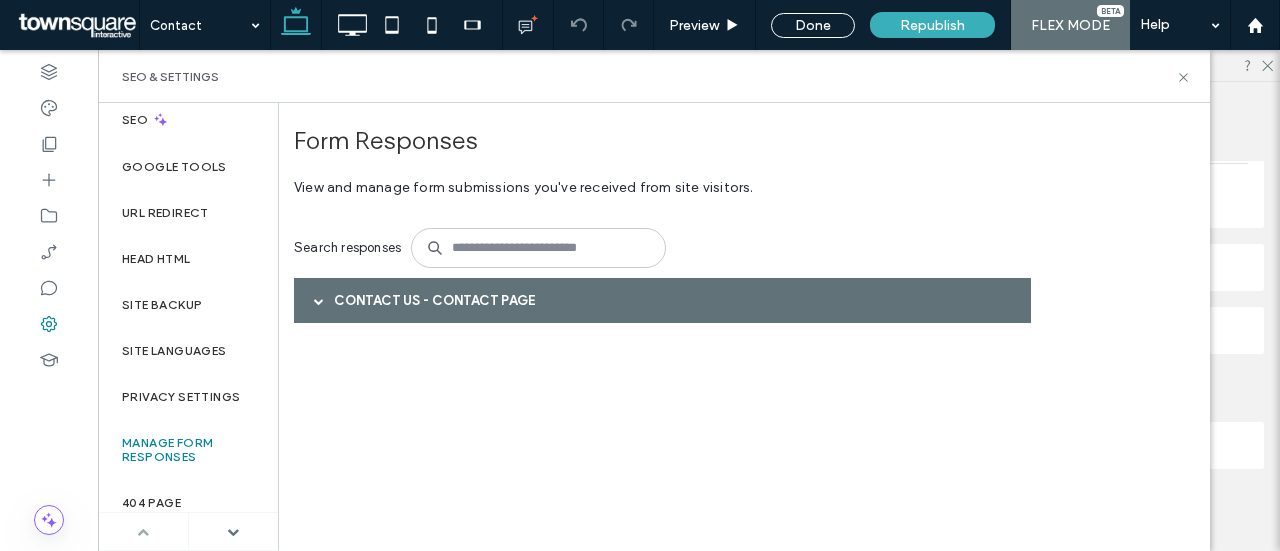 click at bounding box center (143, 532) 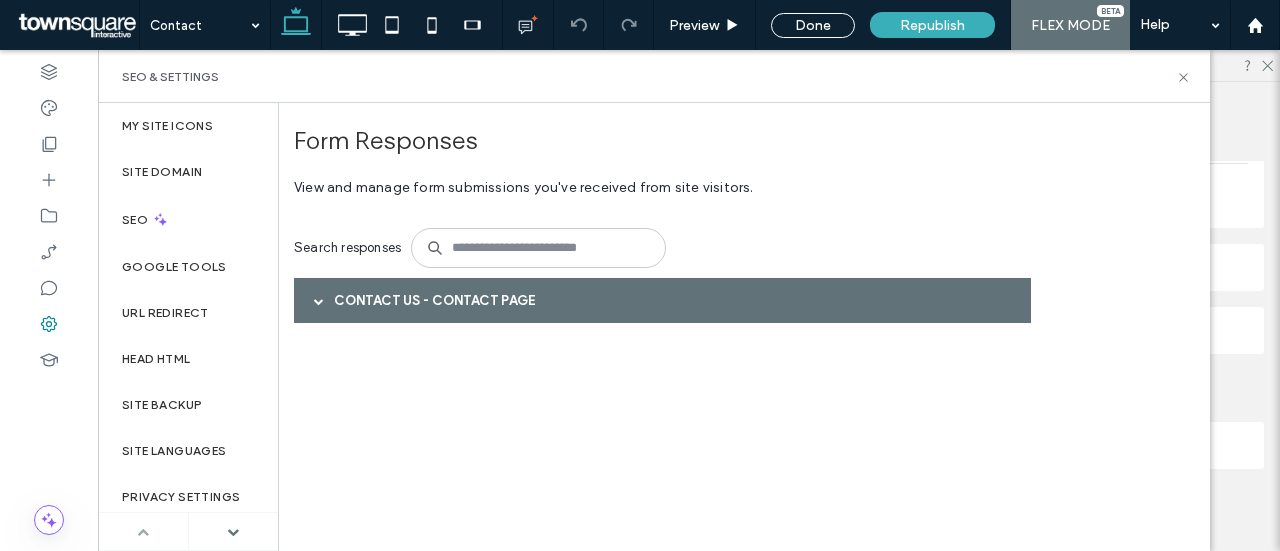 click at bounding box center [143, 531] 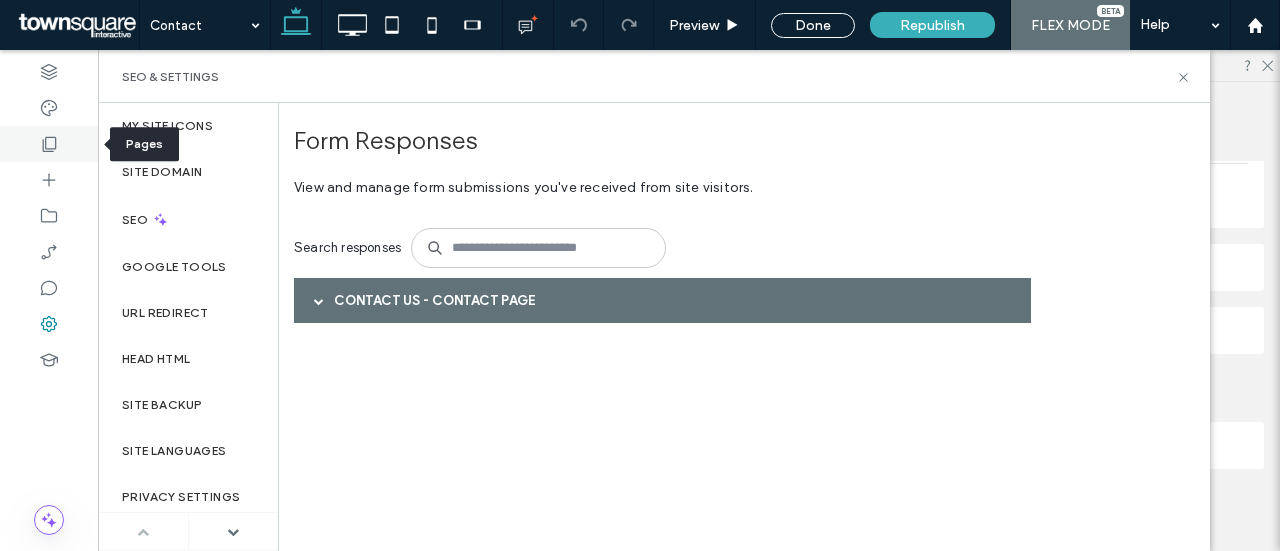 click at bounding box center [49, 144] 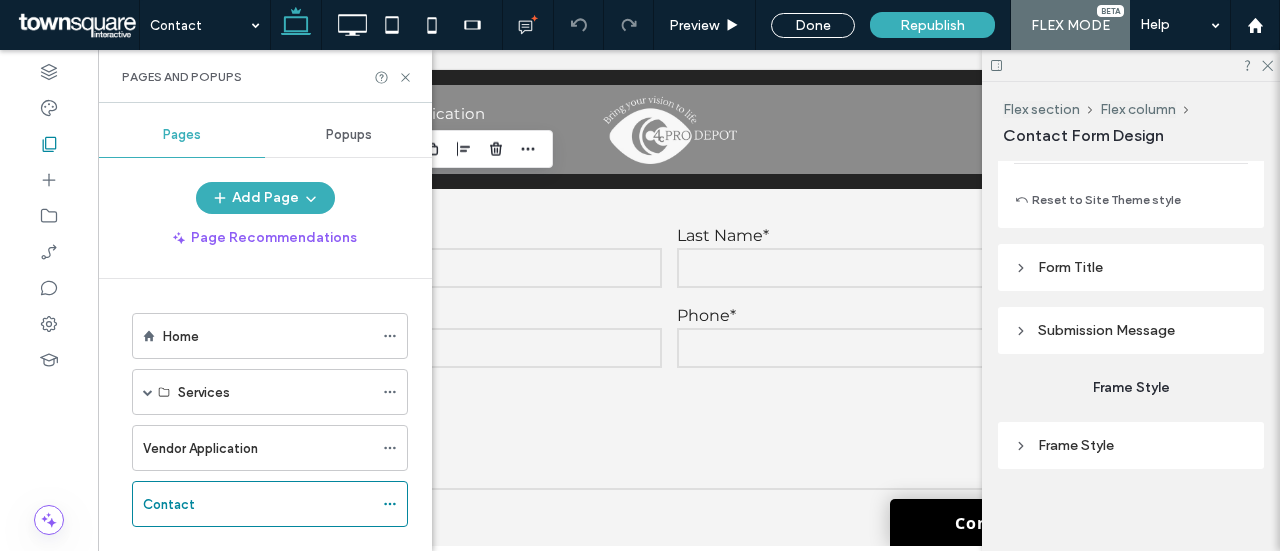 drag, startPoint x: 162, startPoint y: 497, endPoint x: 286, endPoint y: 503, distance: 124.14507 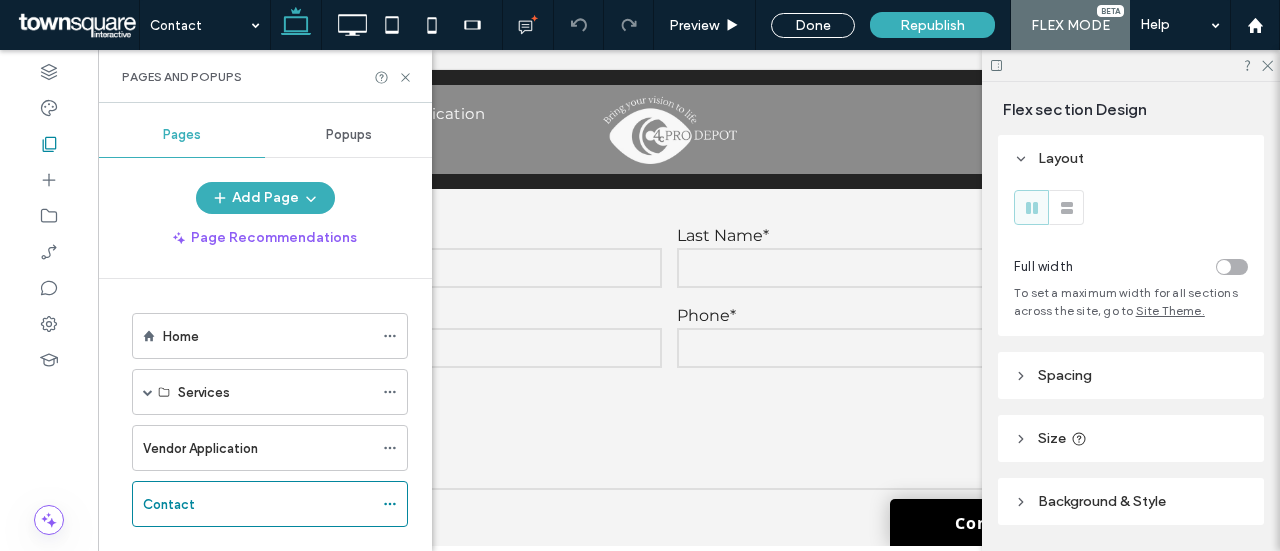 click at bounding box center (1131, 65) 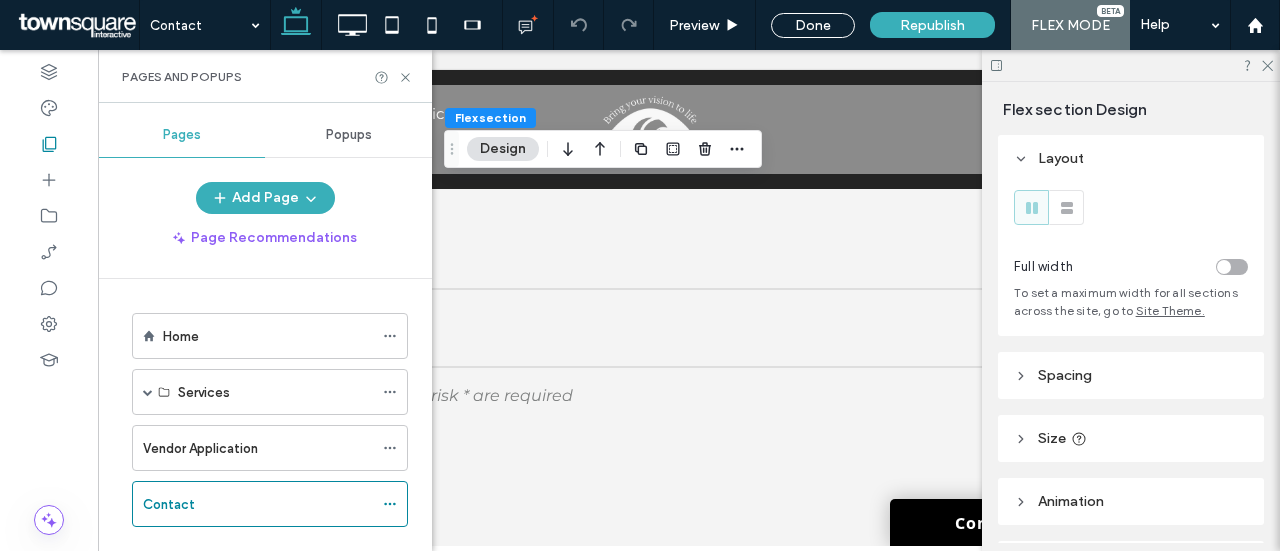 scroll, scrollTop: 1238, scrollLeft: 0, axis: vertical 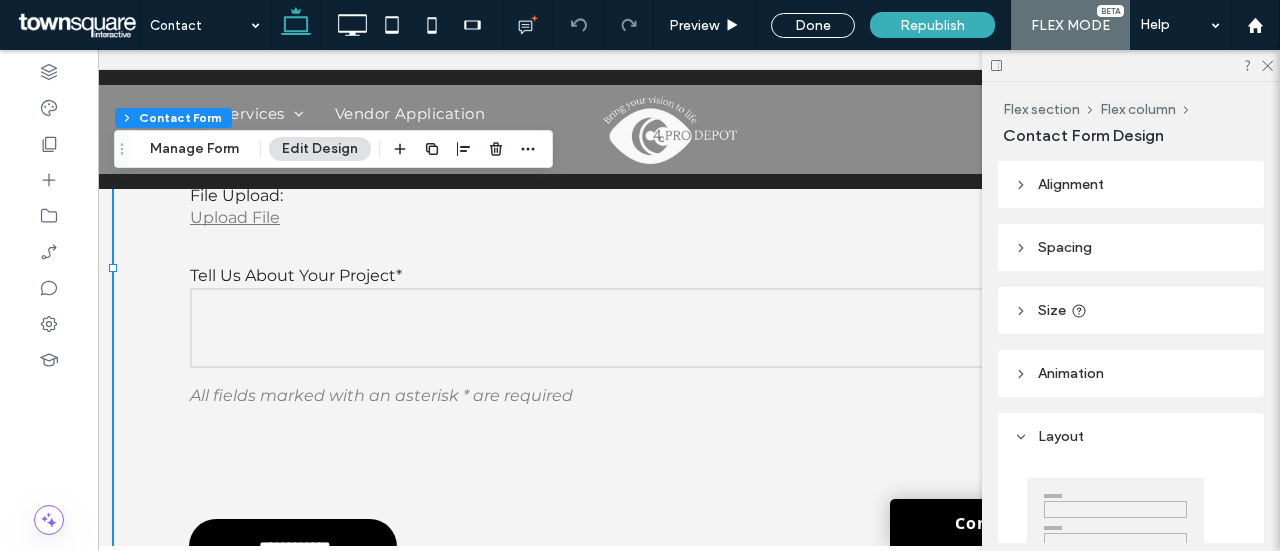type on "*" 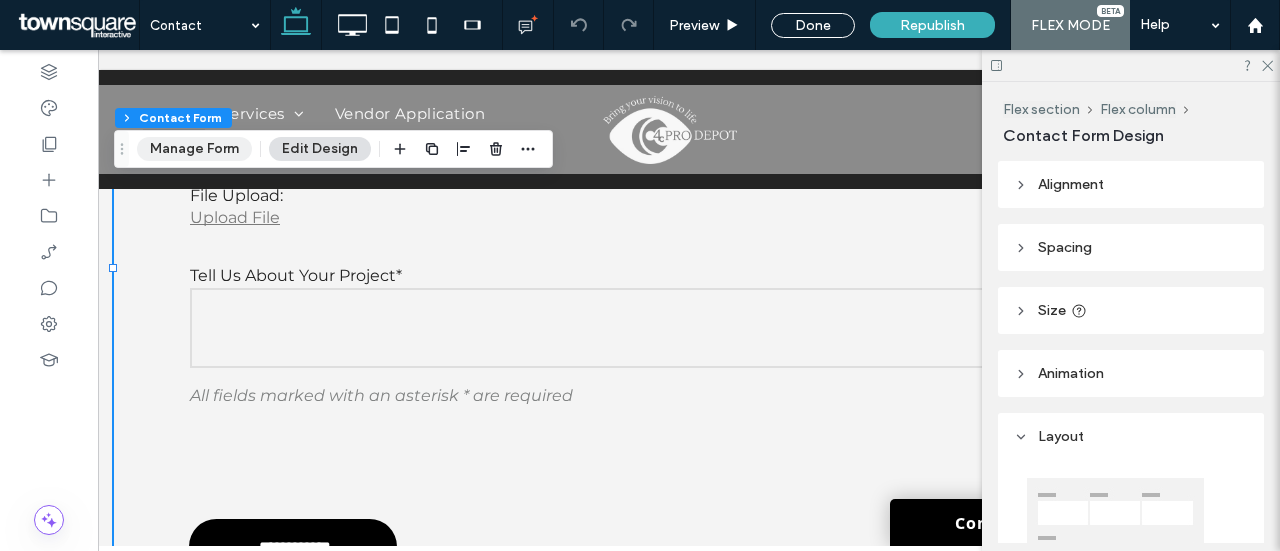 click on "Manage Form" at bounding box center [194, 149] 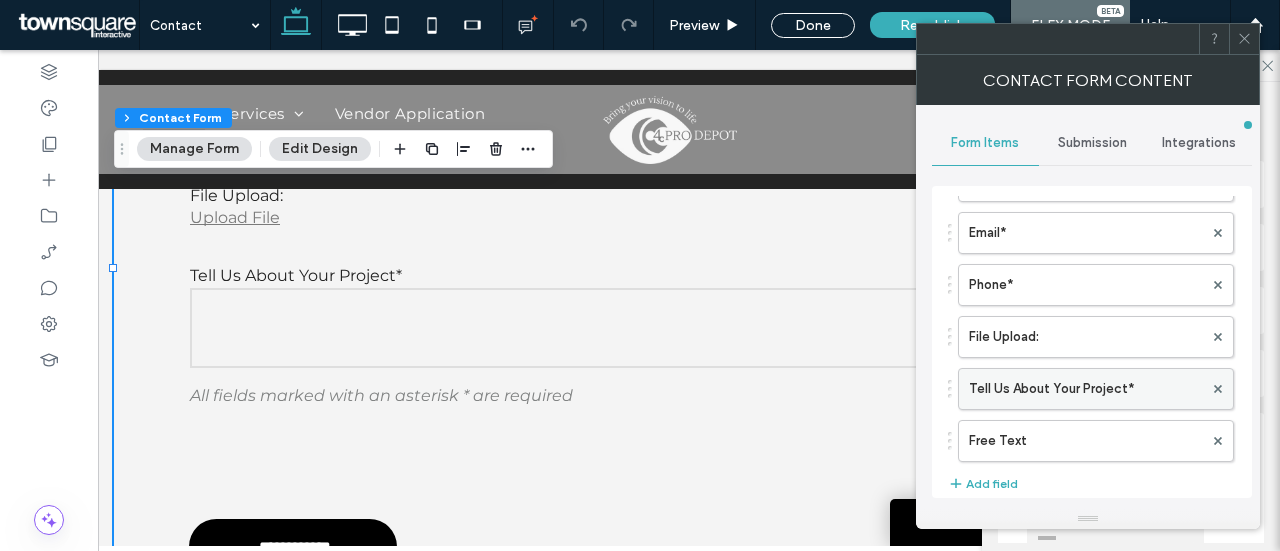 scroll, scrollTop: 0, scrollLeft: 0, axis: both 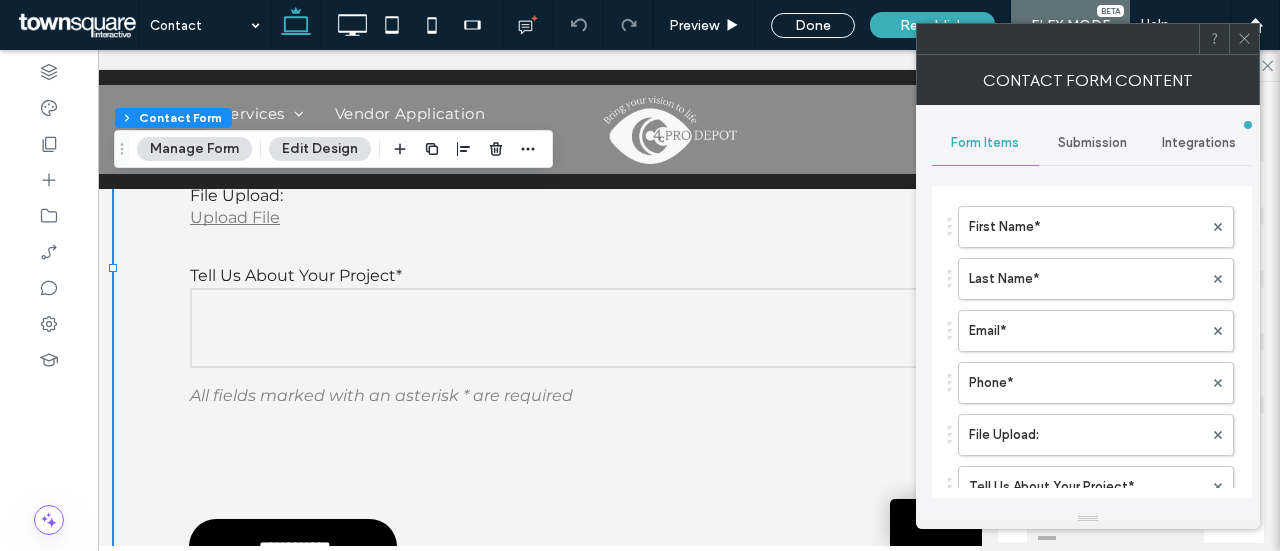click on "Submission" at bounding box center (1092, 143) 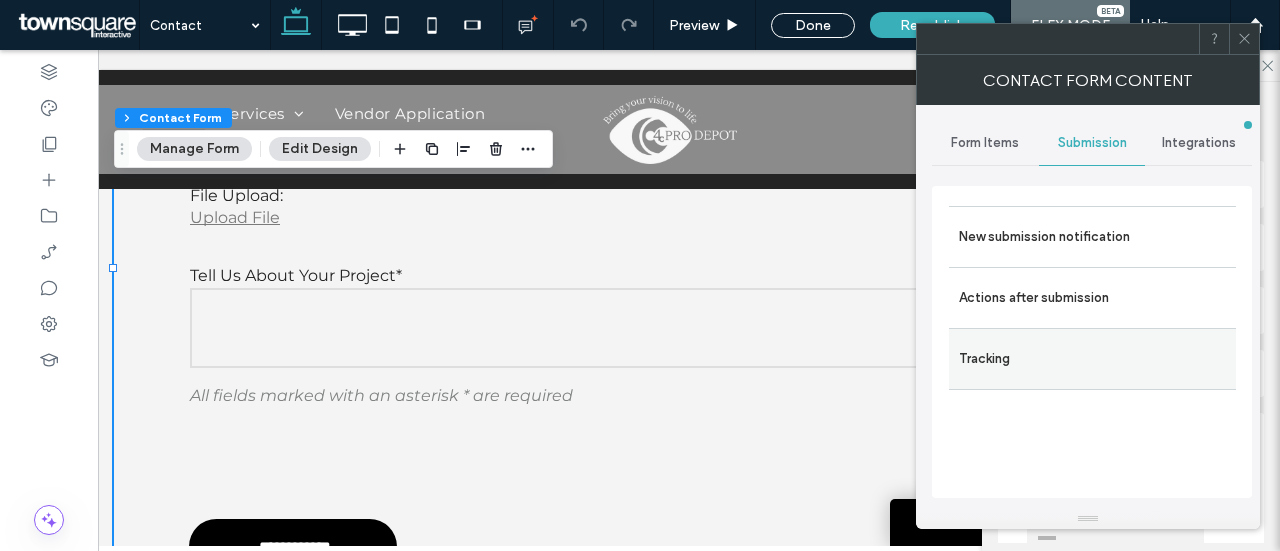 click on "Tracking" at bounding box center [1092, 359] 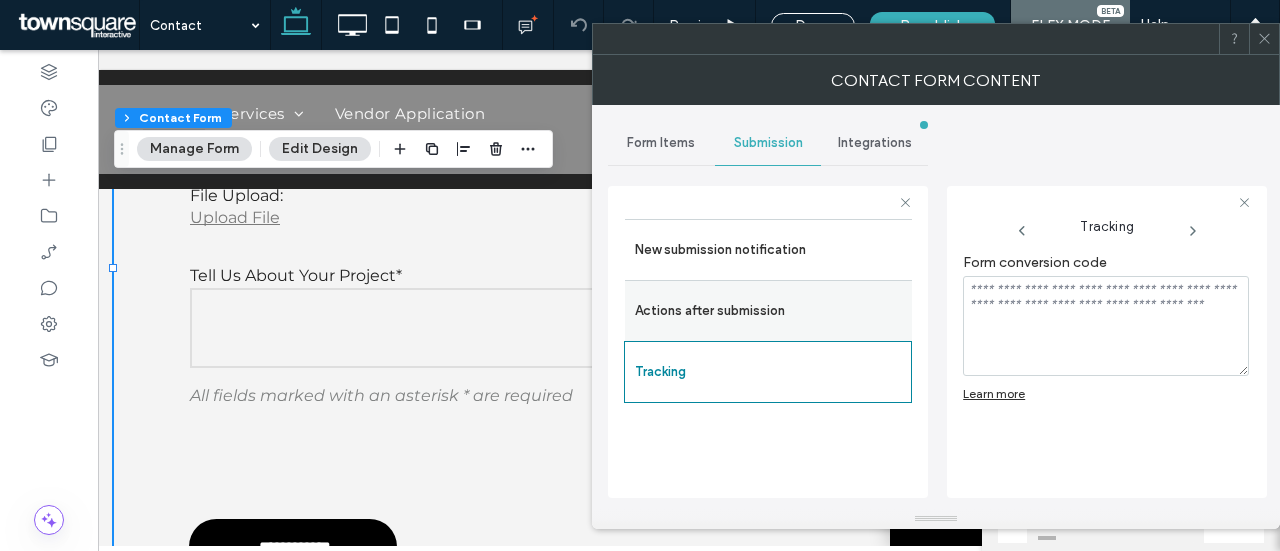 click on "Actions after submission" at bounding box center [768, 311] 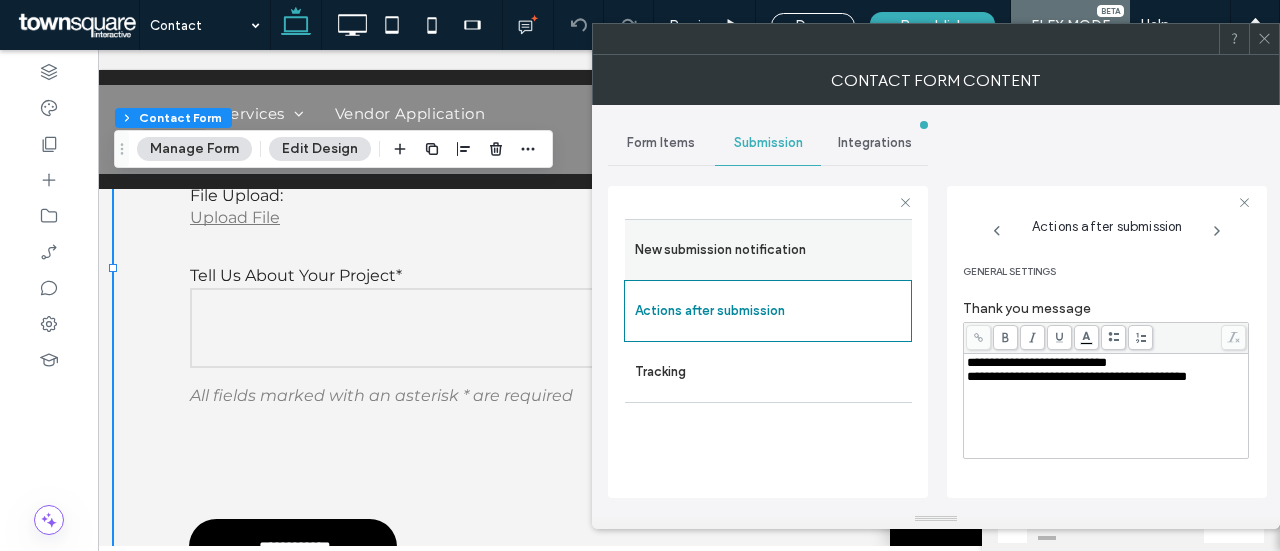 click on "New submission notification" at bounding box center [768, 250] 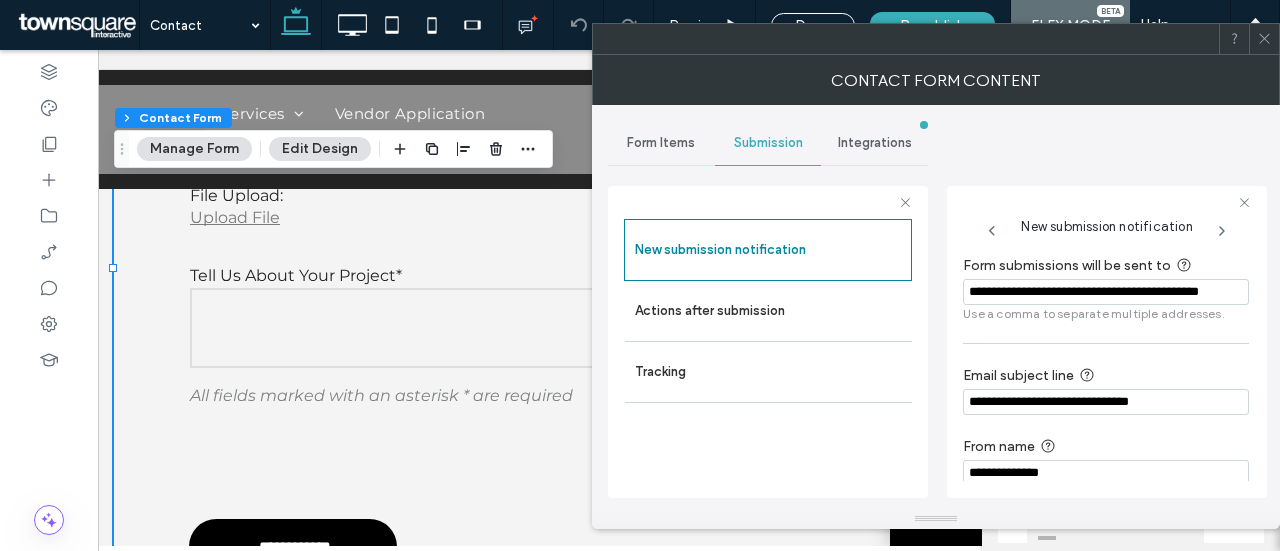 drag, startPoint x: 967, startPoint y: 294, endPoint x: 1094, endPoint y: 297, distance: 127.03543 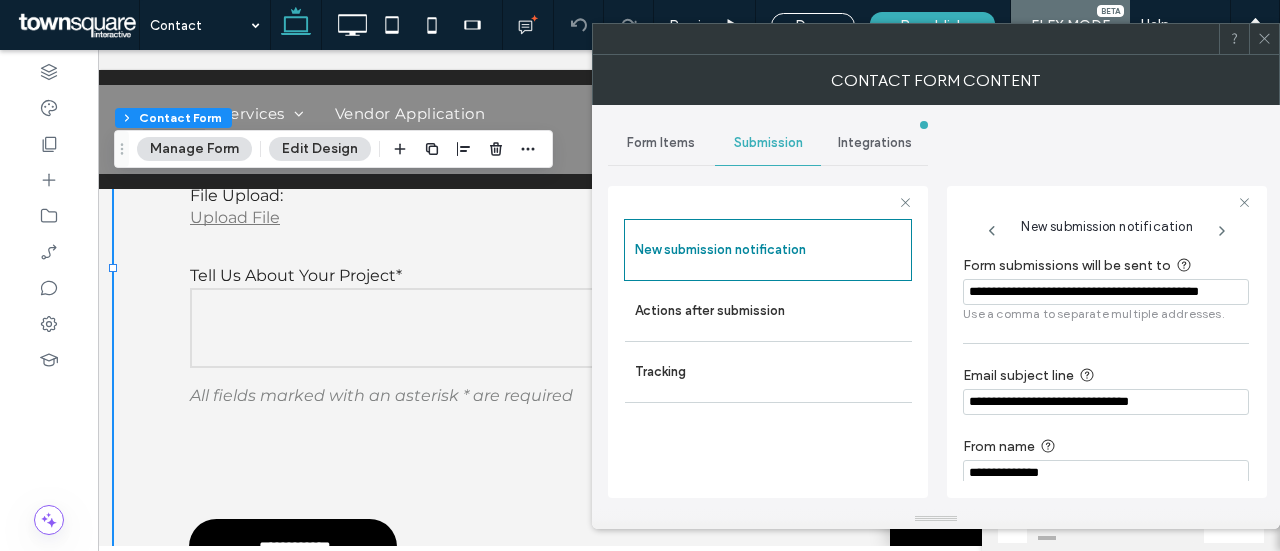 click on "**********" at bounding box center [1106, 292] 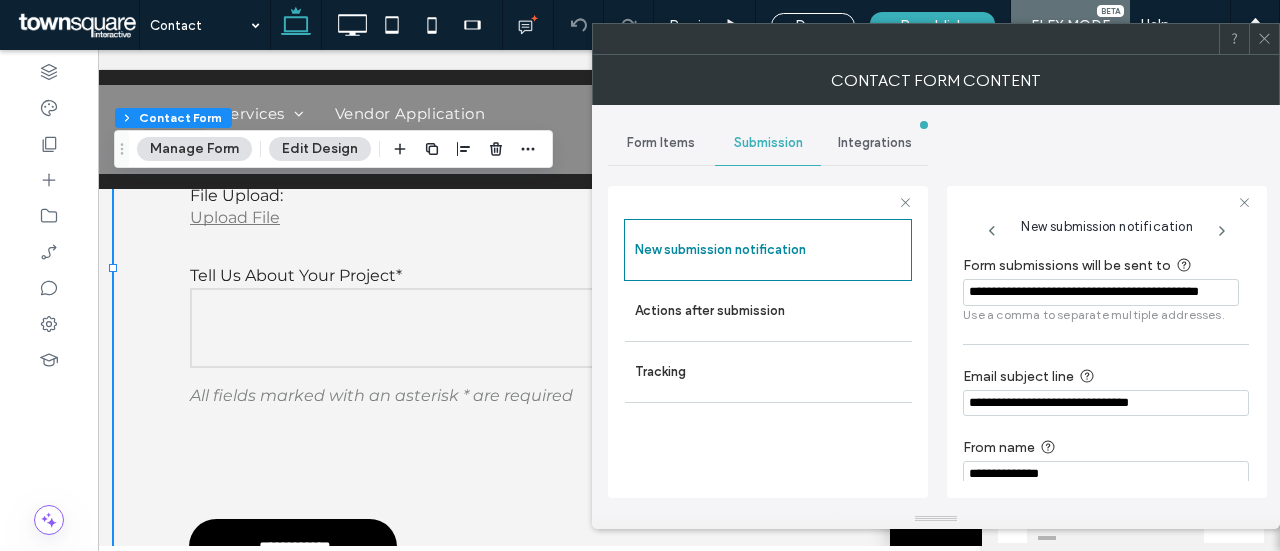 scroll, scrollTop: 0, scrollLeft: 0, axis: both 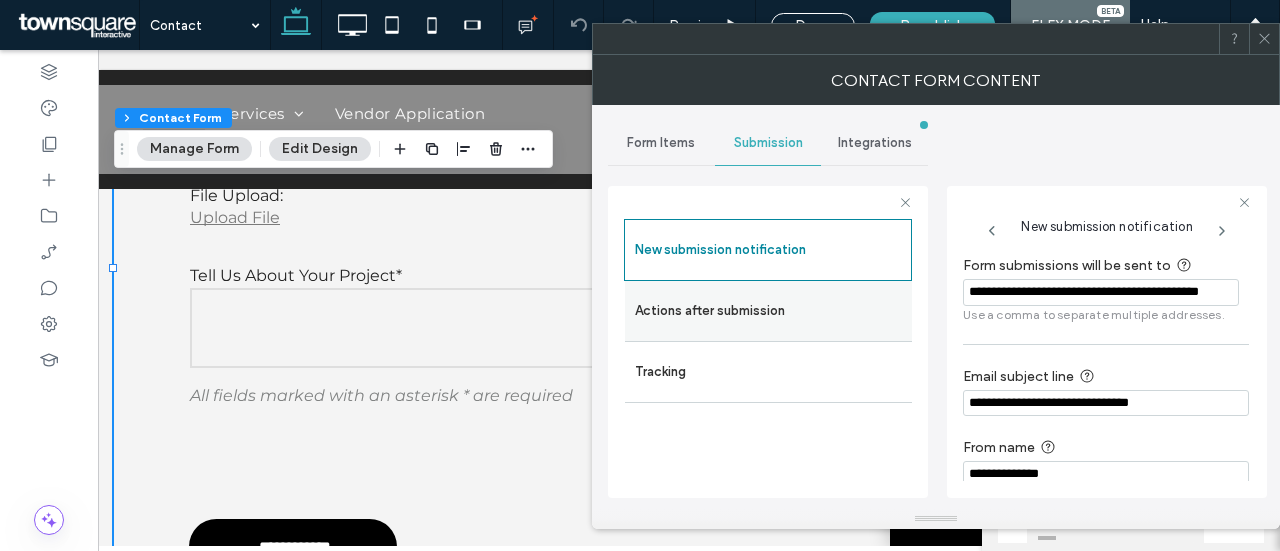 drag, startPoint x: 1097, startPoint y: 291, endPoint x: 857, endPoint y: 307, distance: 240.53275 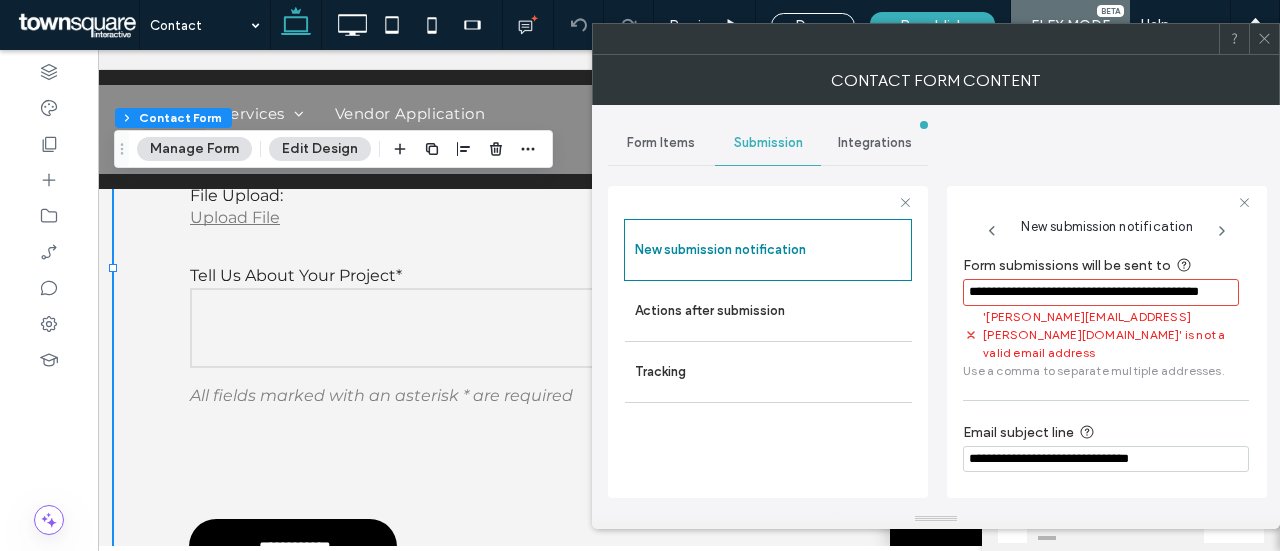 click at bounding box center (1107, 202) 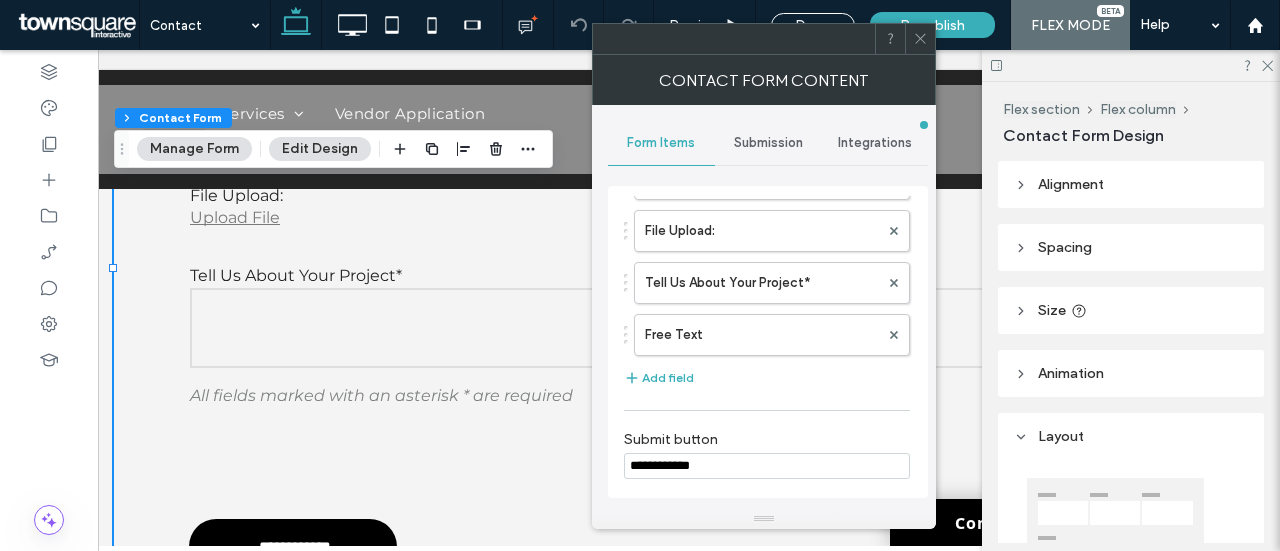 scroll, scrollTop: 442, scrollLeft: 0, axis: vertical 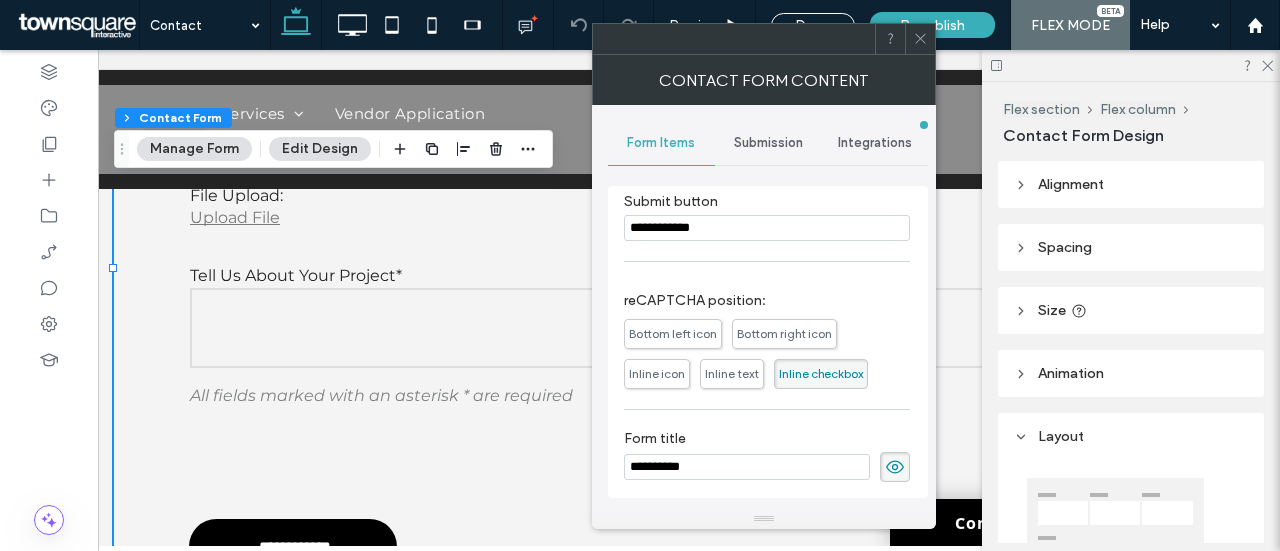 click on "Submission" at bounding box center [768, 143] 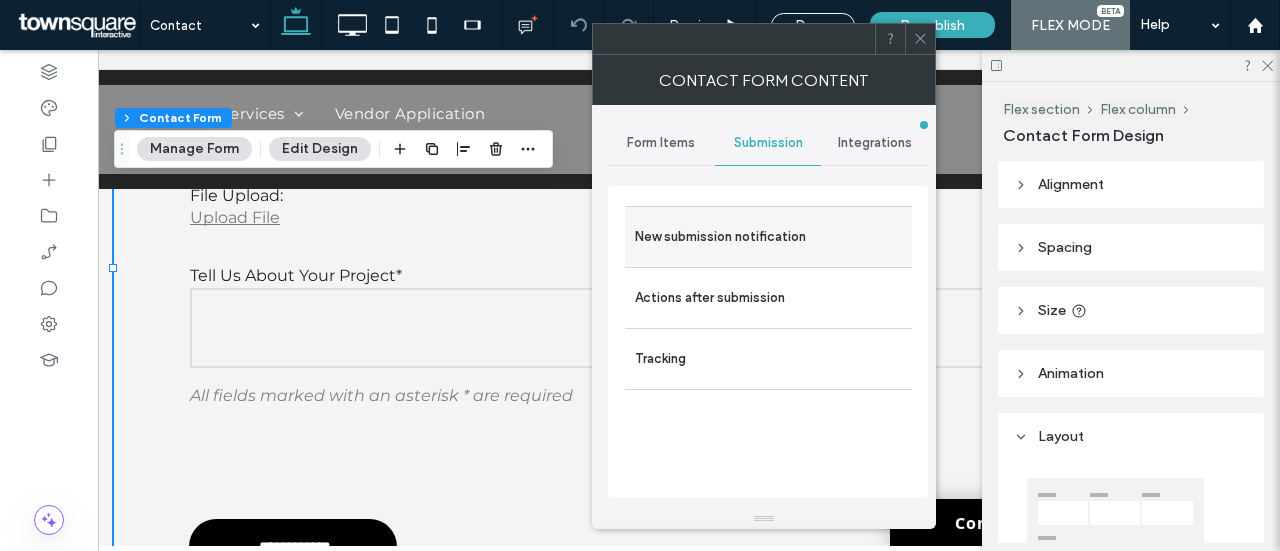click on "New submission notification" at bounding box center [768, 237] 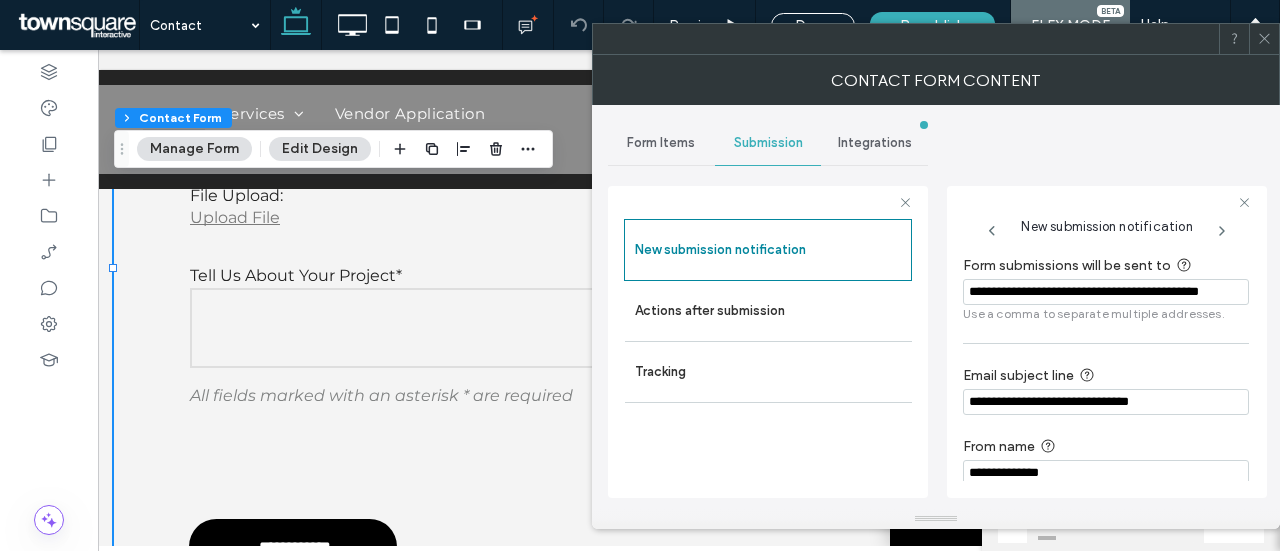 scroll, scrollTop: 18, scrollLeft: 0, axis: vertical 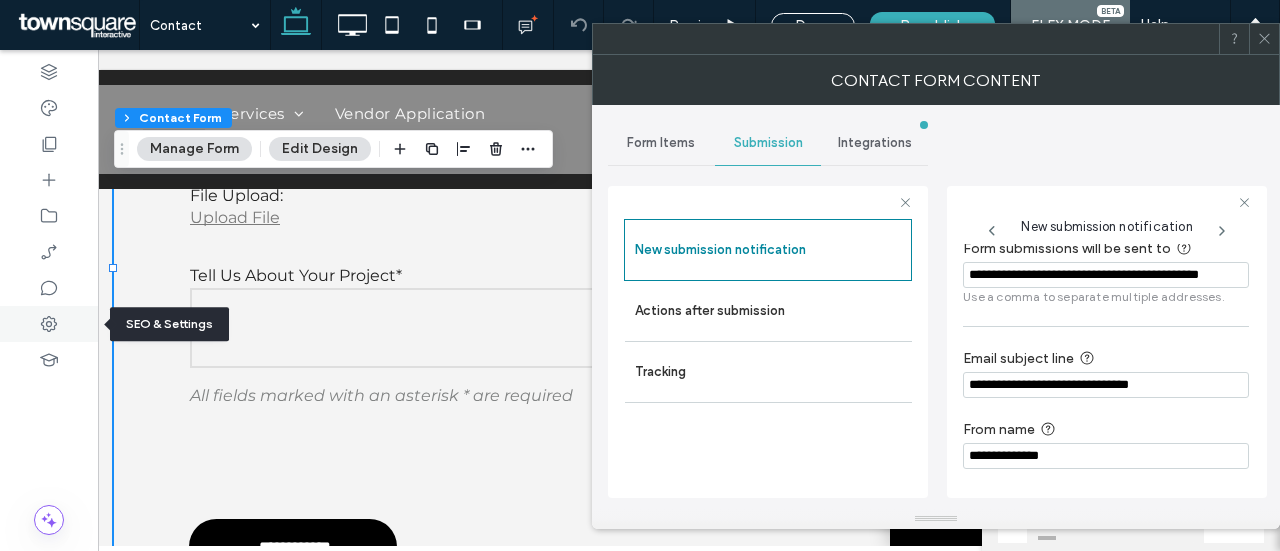 click 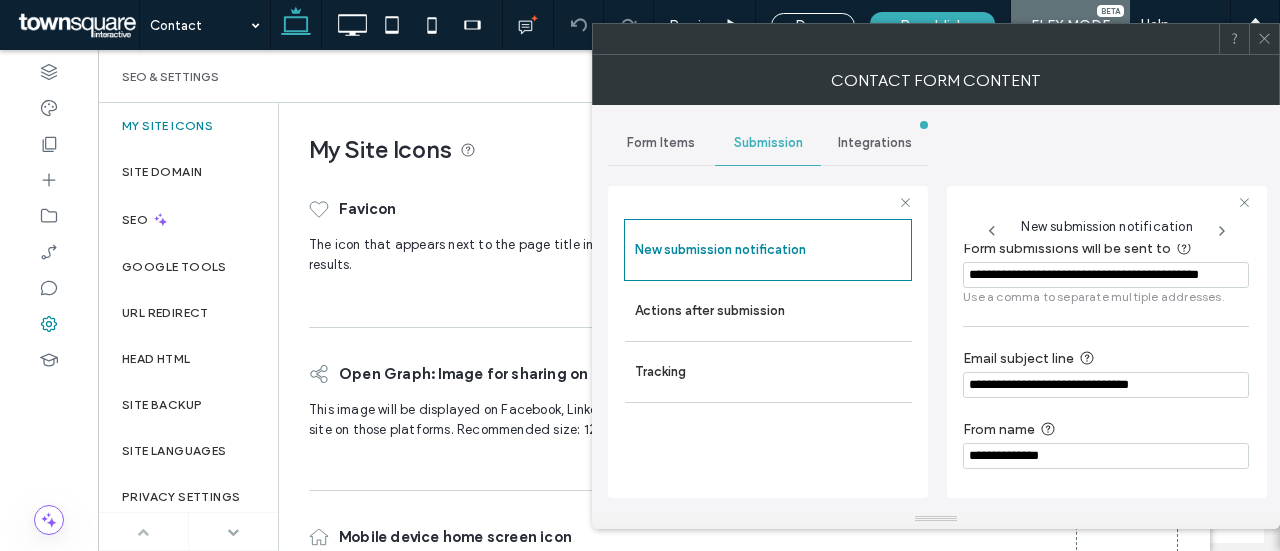 click at bounding box center (233, 532) 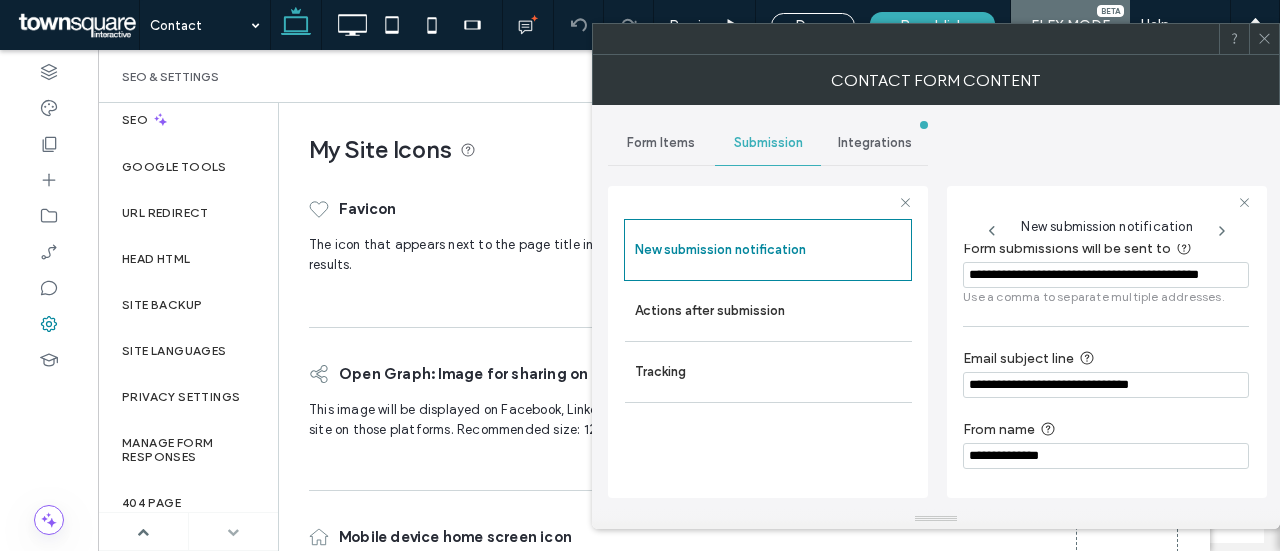 click at bounding box center (233, 532) 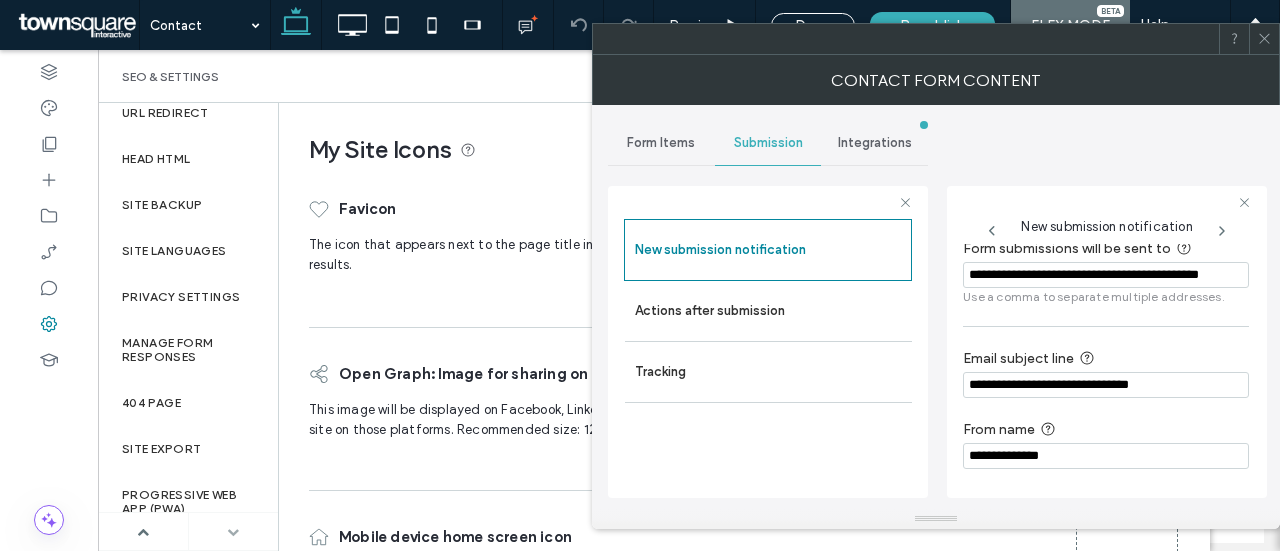 click at bounding box center (233, 532) 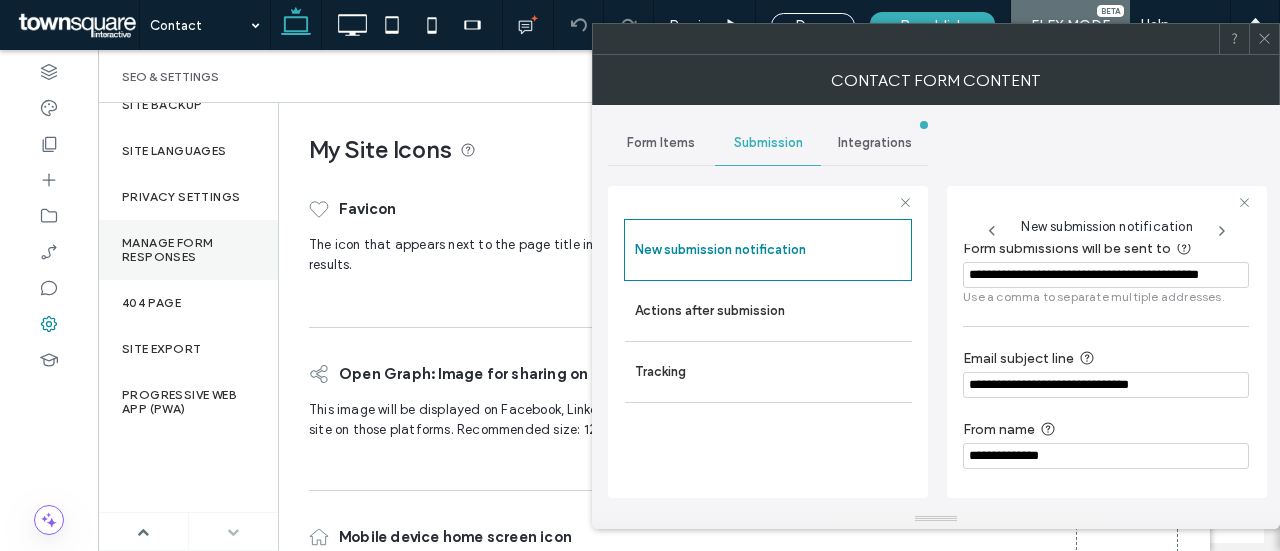 click on "Manage Form Responses" at bounding box center [188, 250] 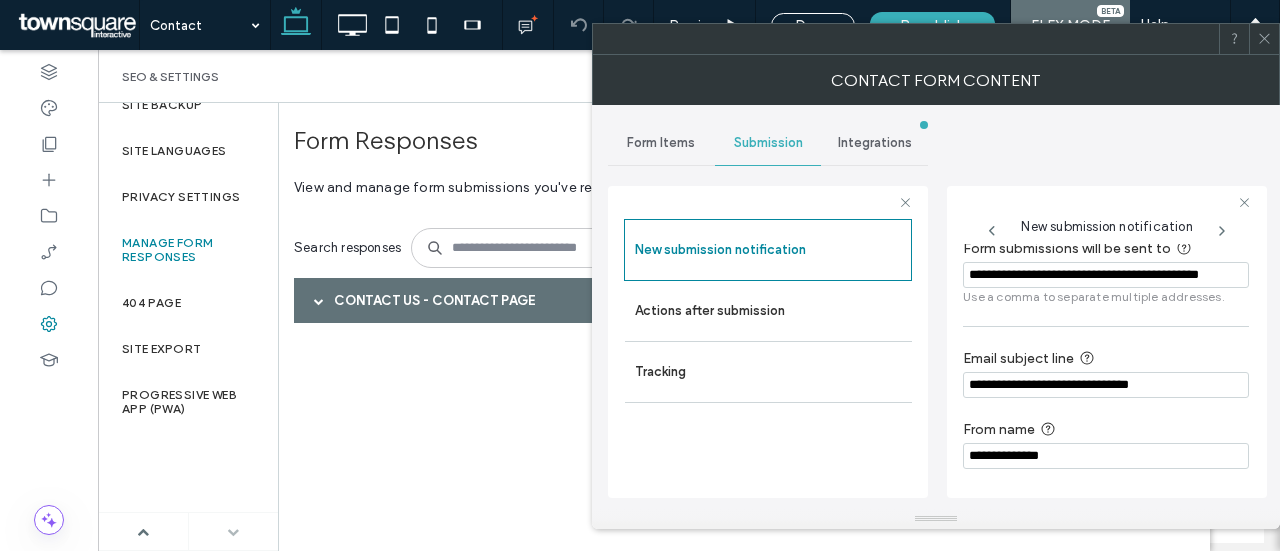 click on "Form Responses View and manage form submissions you've received from site visitors. Search responses Contact Us - Contact page" at bounding box center (669, 326) 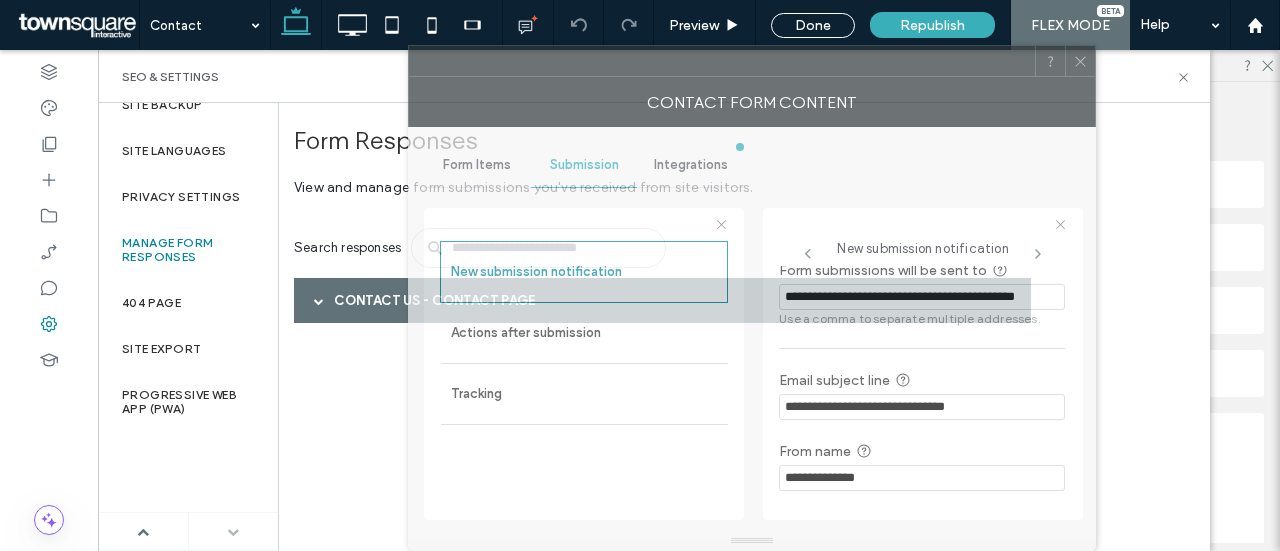 drag, startPoint x: 1081, startPoint y: 33, endPoint x: 897, endPoint y: 63, distance: 186.42961 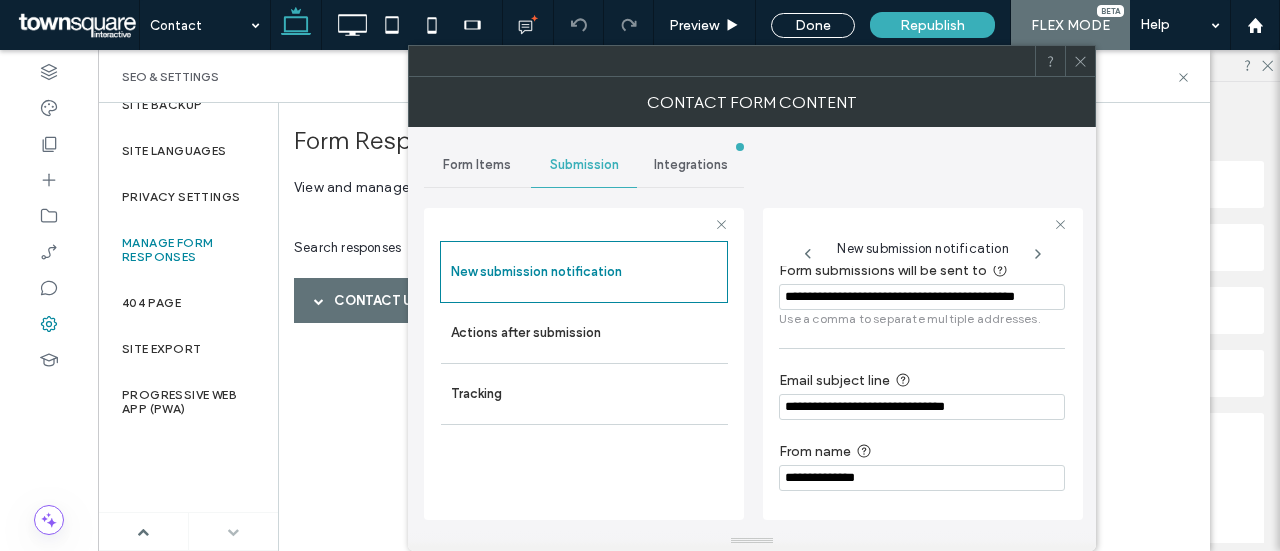 click 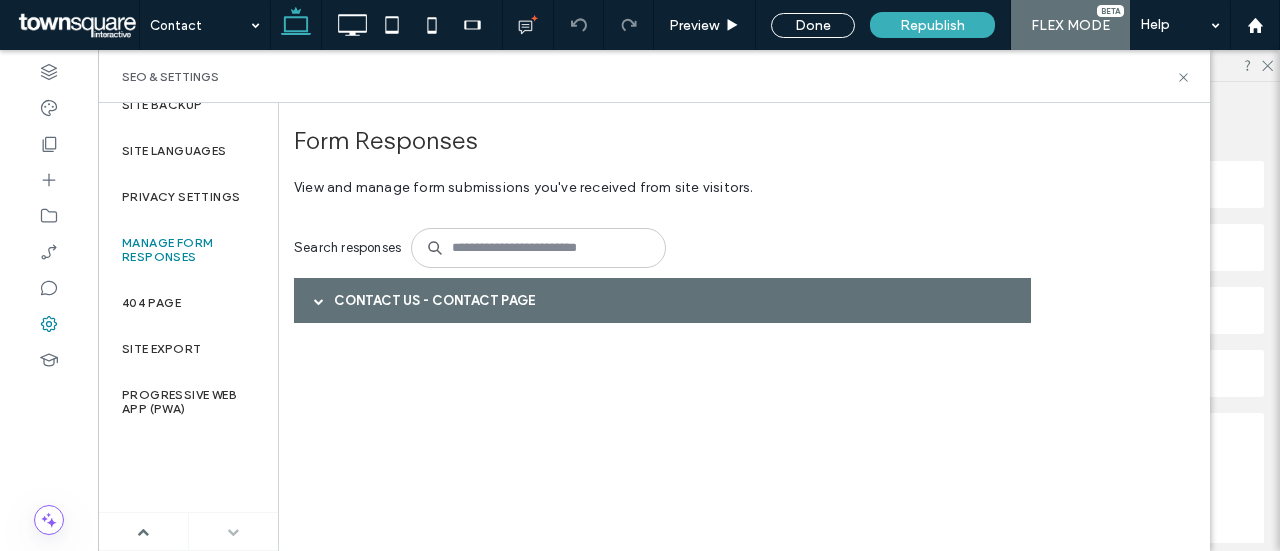 click at bounding box center [319, 301] 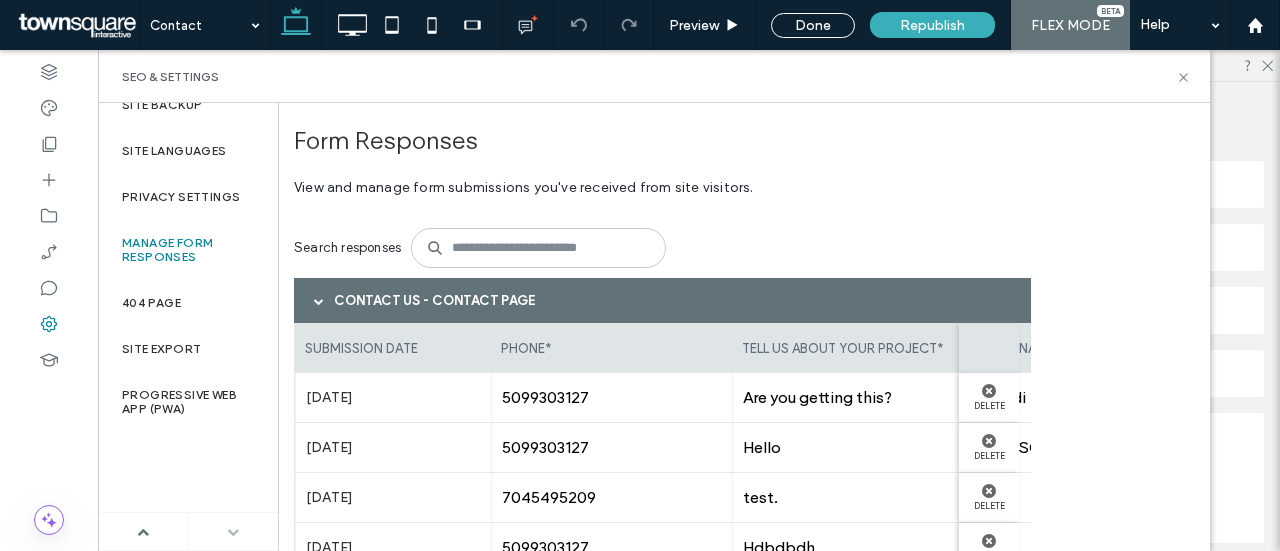 drag, startPoint x: 835, startPoint y: 228, endPoint x: 844, endPoint y: 237, distance: 12.727922 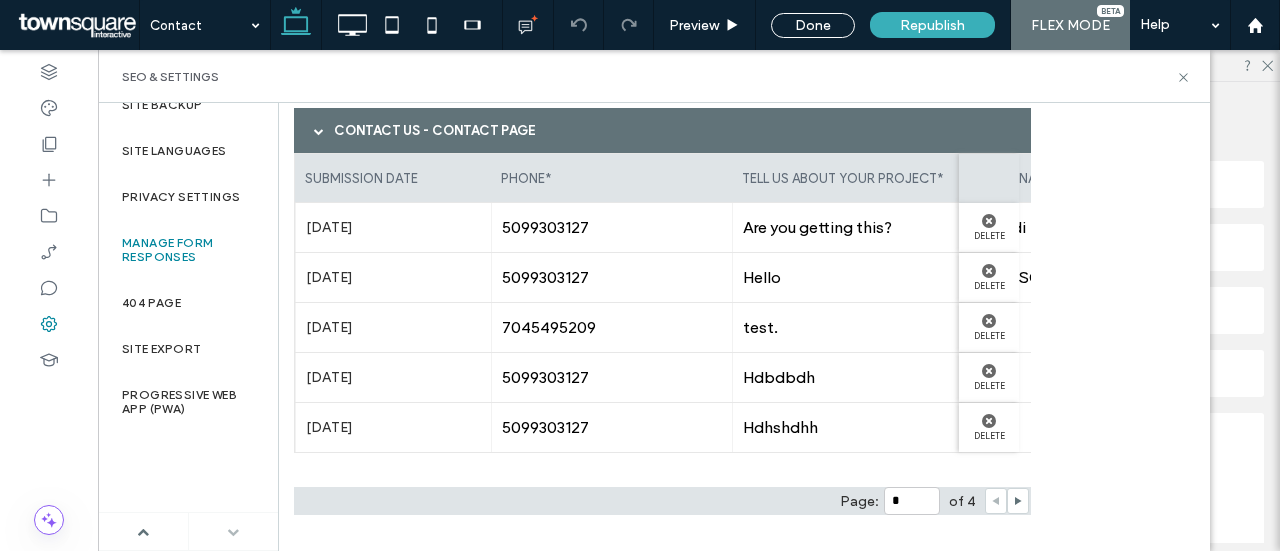 drag, startPoint x: 569, startPoint y: 473, endPoint x: 708, endPoint y: 475, distance: 139.01439 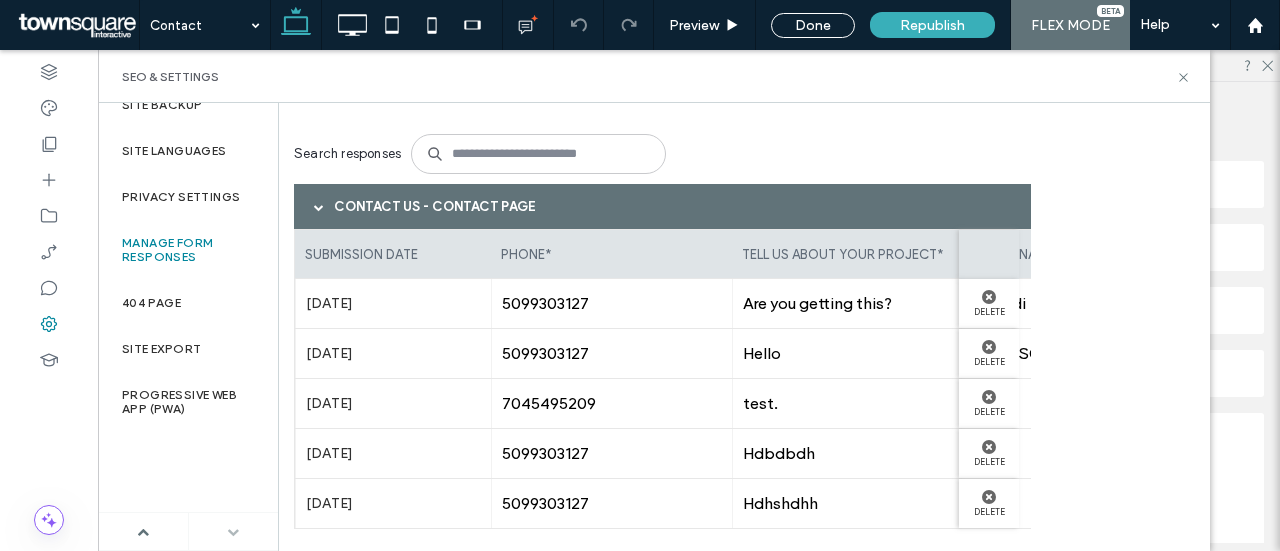scroll, scrollTop: 0, scrollLeft: 0, axis: both 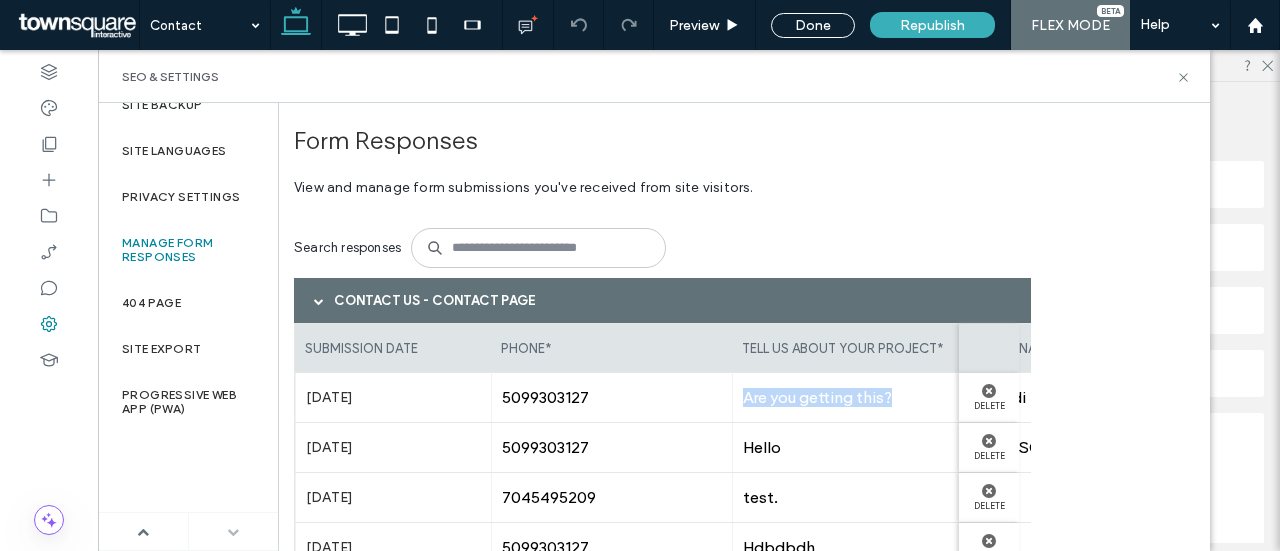 drag, startPoint x: 740, startPoint y: 397, endPoint x: 916, endPoint y: 400, distance: 176.02557 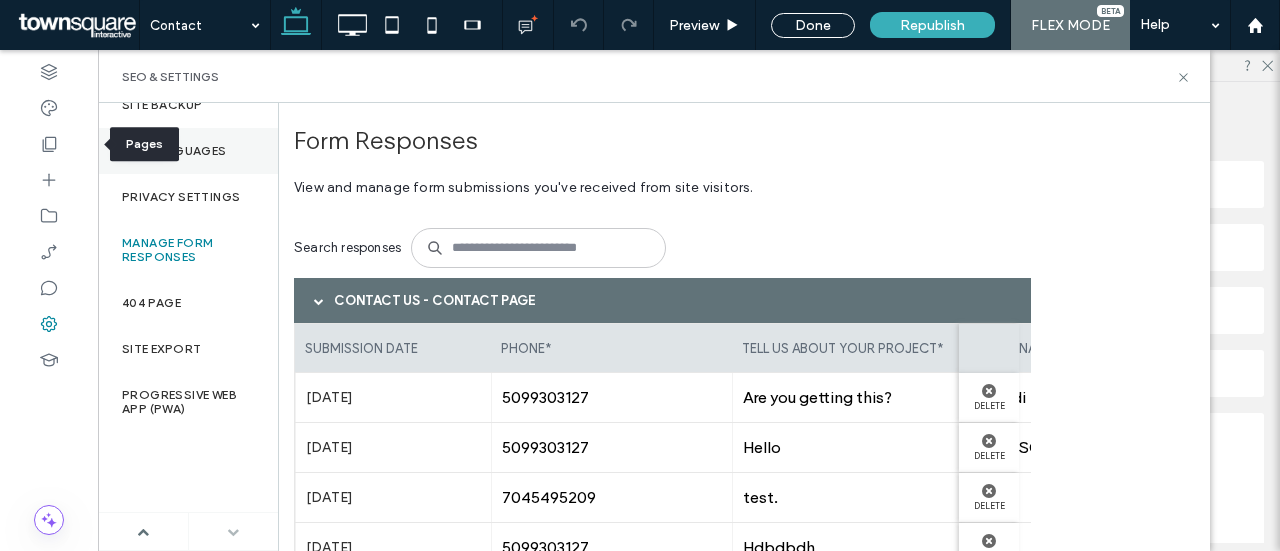 drag, startPoint x: 45, startPoint y: 143, endPoint x: 111, endPoint y: 165, distance: 69.57011 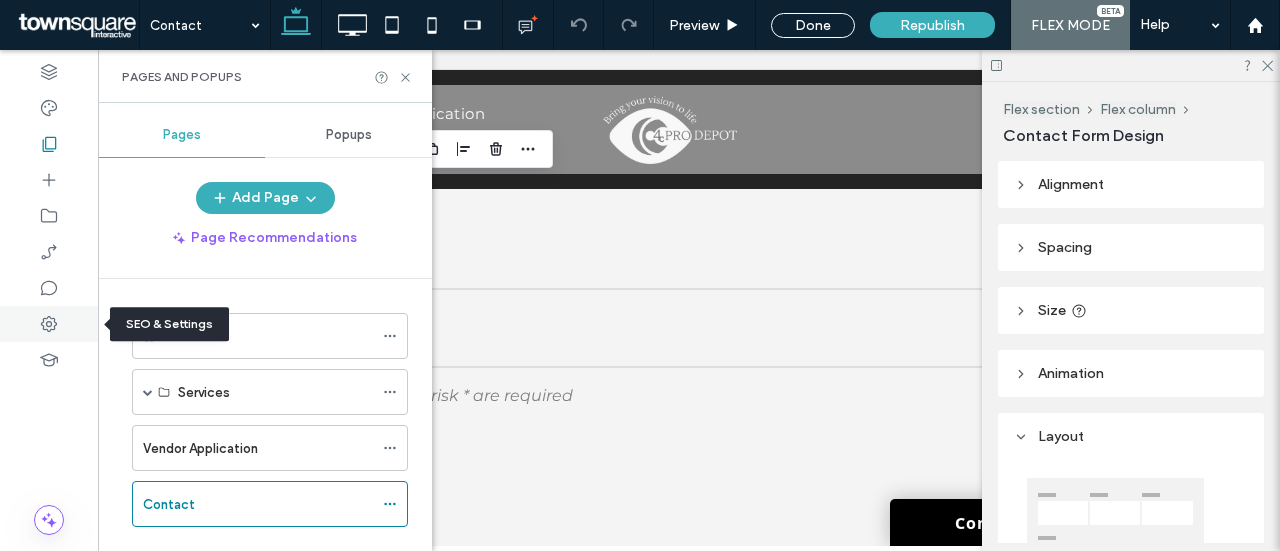 click 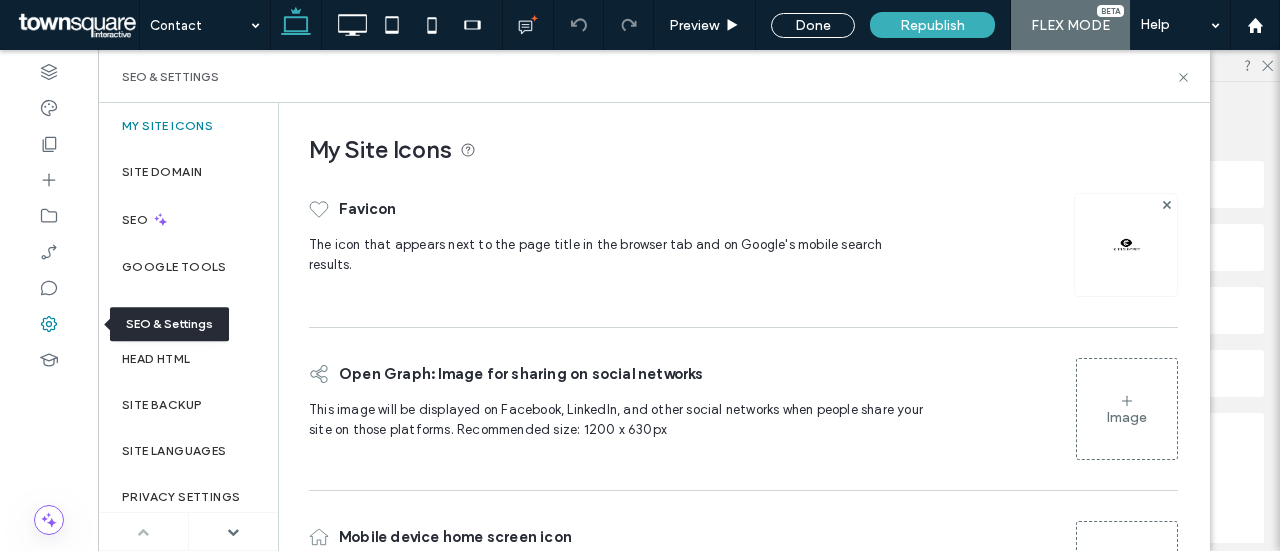 click at bounding box center (49, 324) 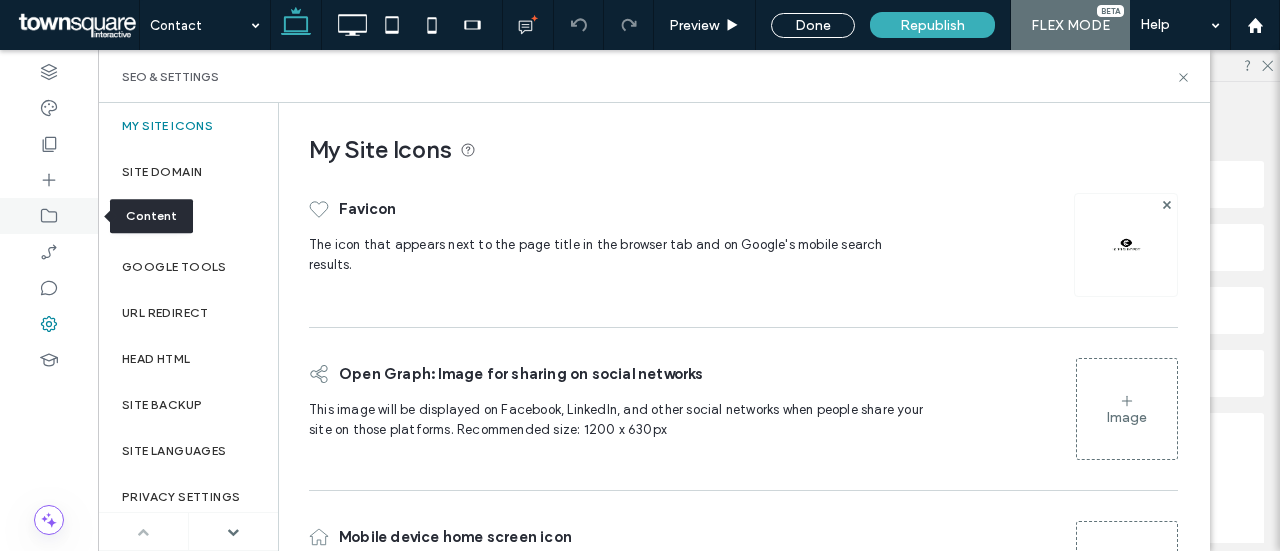 click 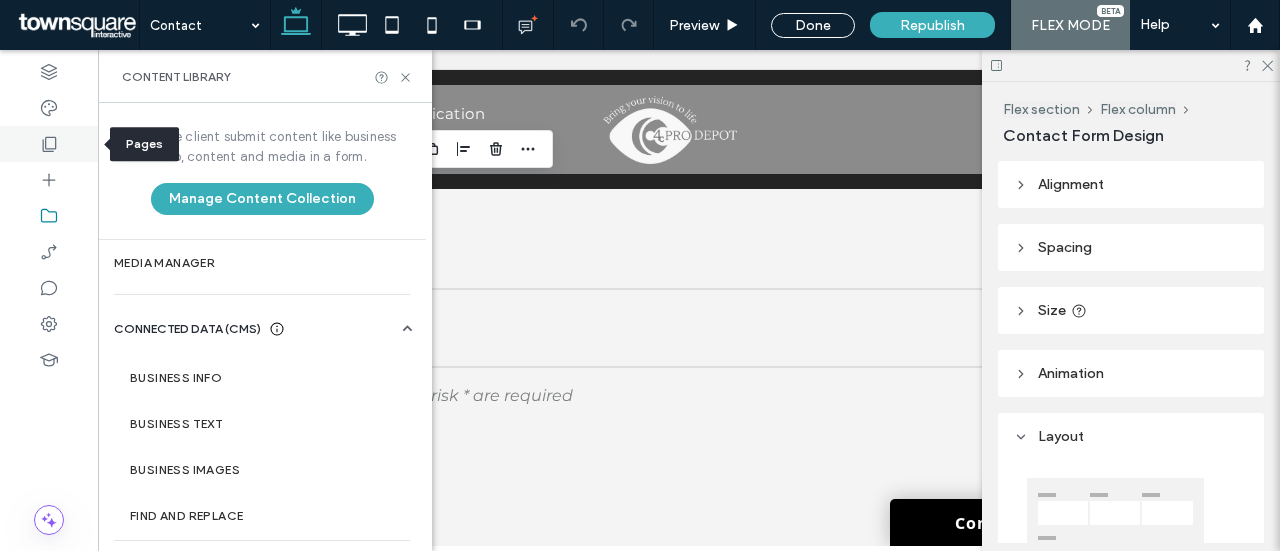 click 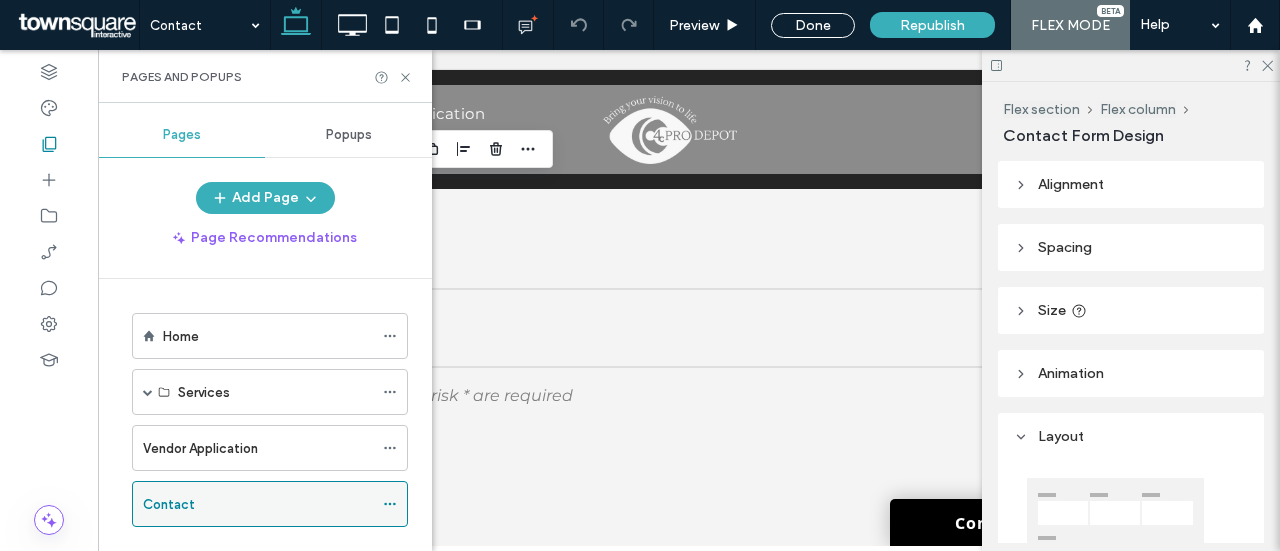 drag, startPoint x: 190, startPoint y: 501, endPoint x: 544, endPoint y: 520, distance: 354.50952 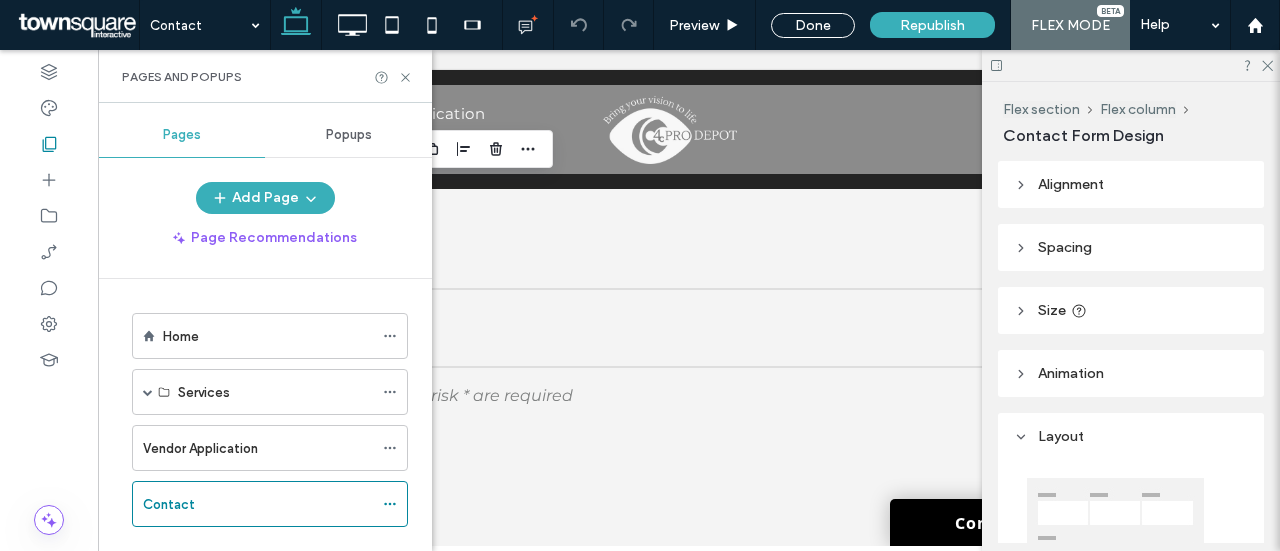 click on "Contact" at bounding box center (169, 504) 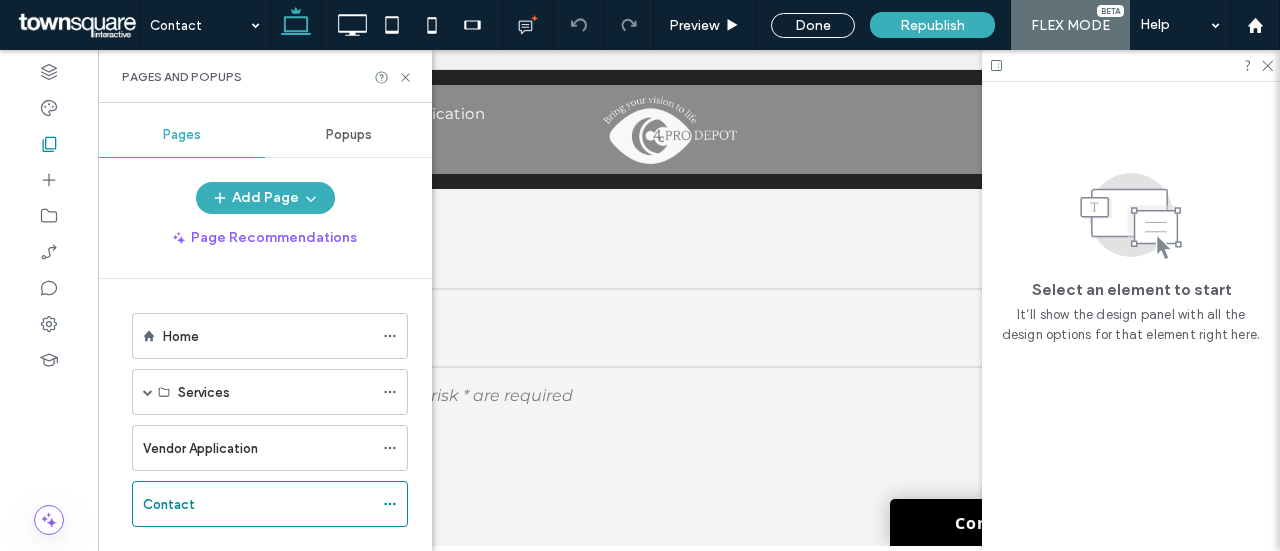 drag, startPoint x: 174, startPoint y: 496, endPoint x: 588, endPoint y: 323, distance: 448.69254 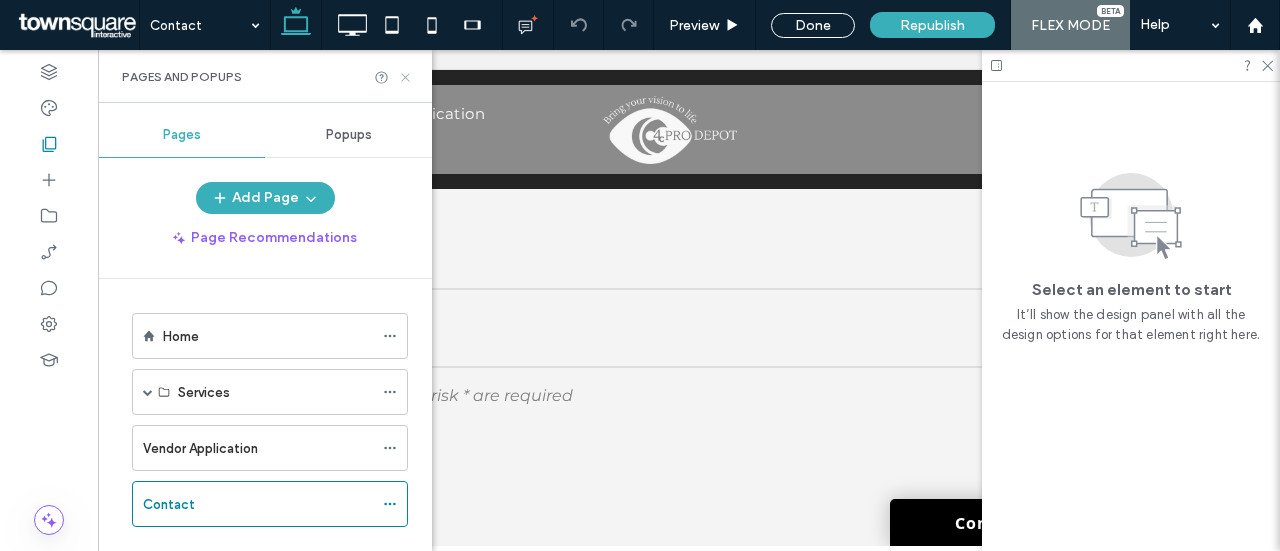 click 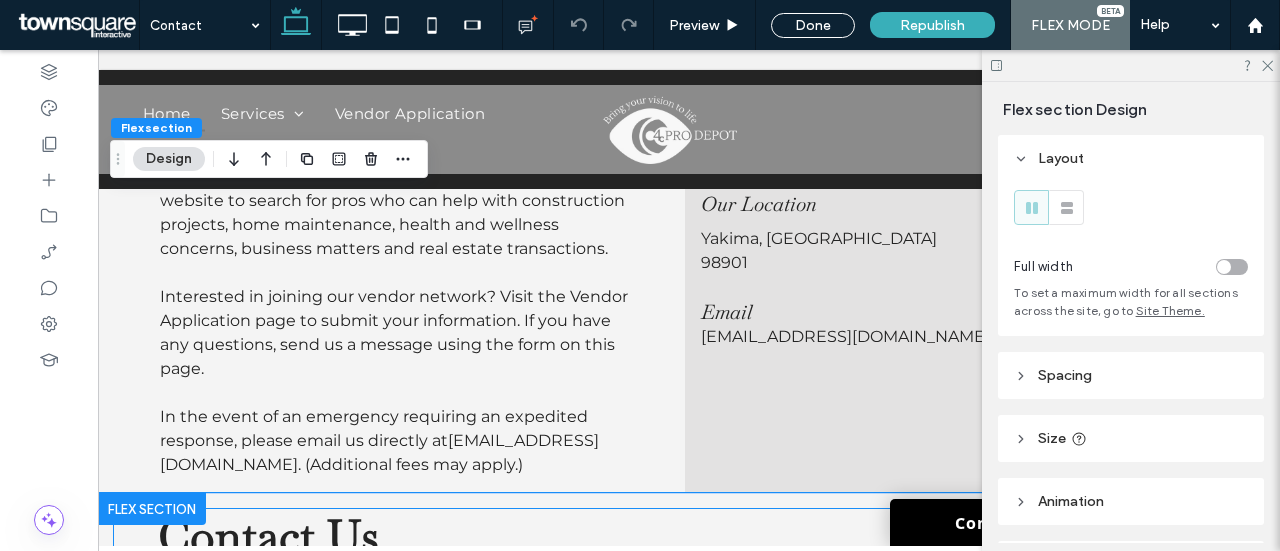 scroll, scrollTop: 990, scrollLeft: 0, axis: vertical 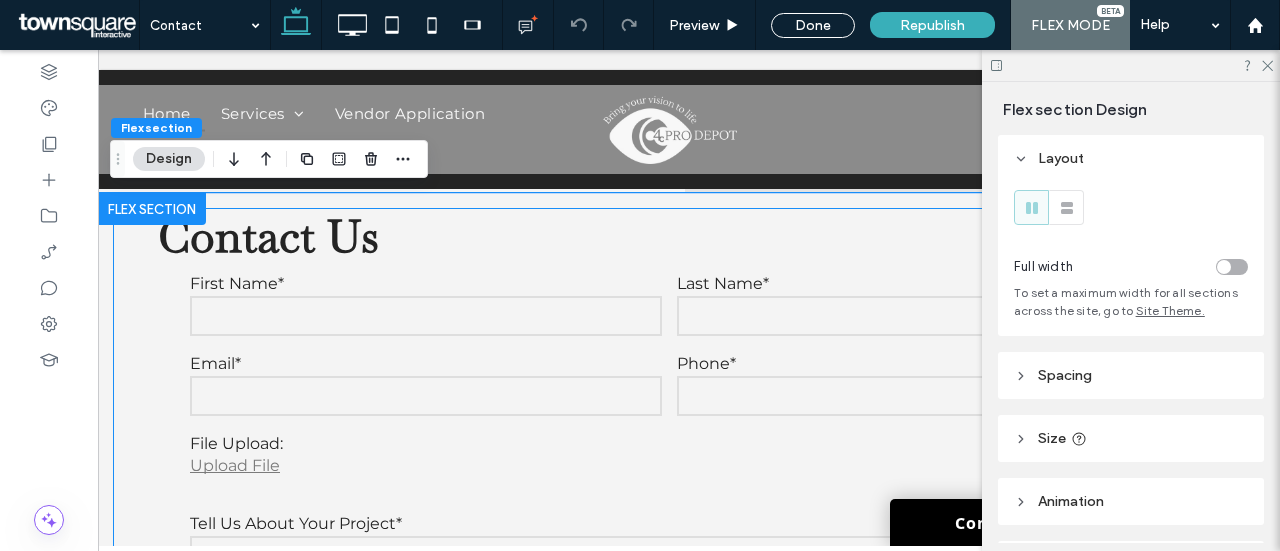 click on "**********" at bounding box center (669, 515) 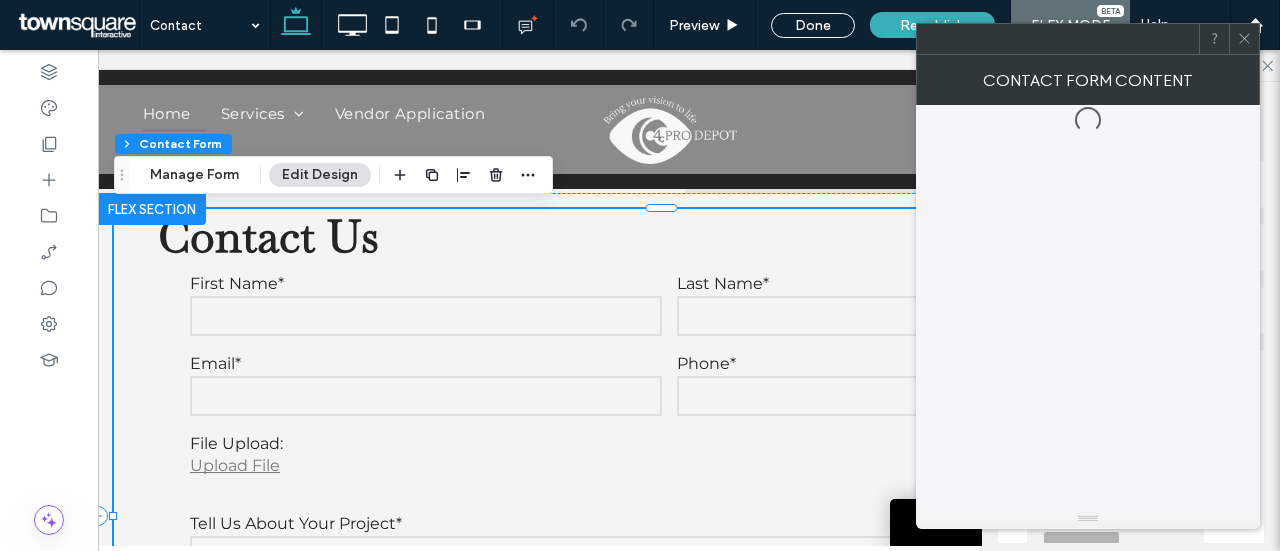 type on "*" 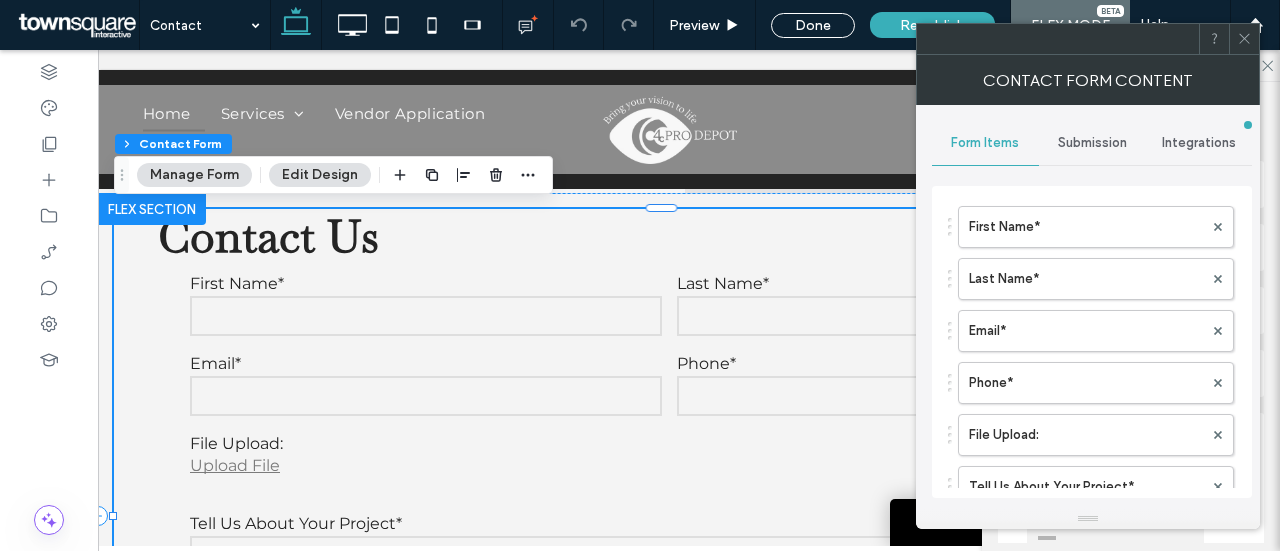 click on "Manage Form" at bounding box center [194, 175] 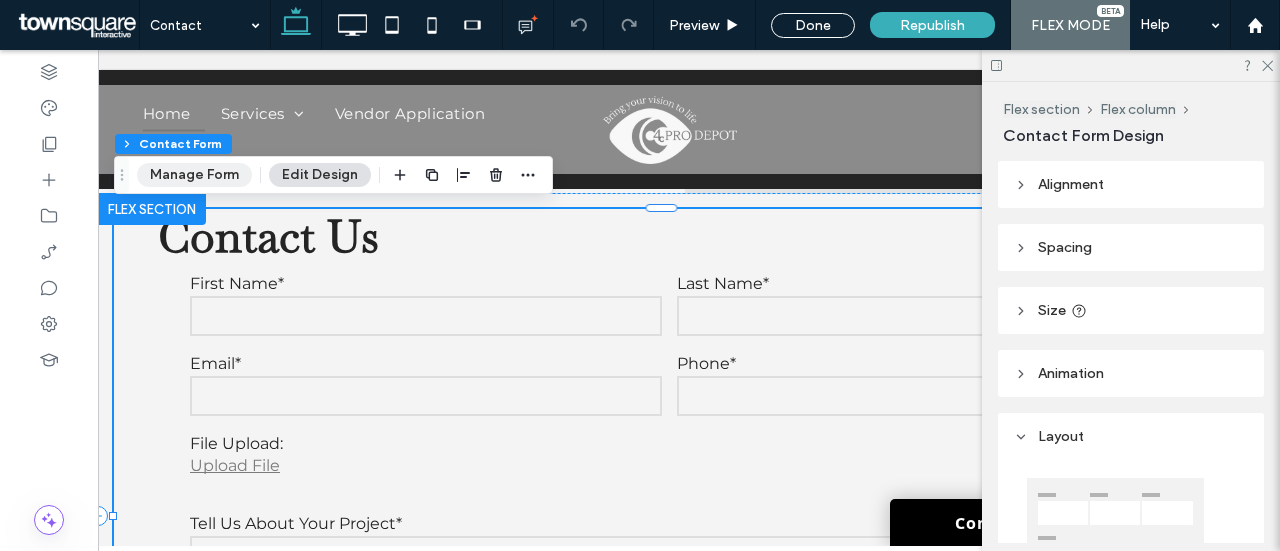 click on "Manage Form" at bounding box center [194, 175] 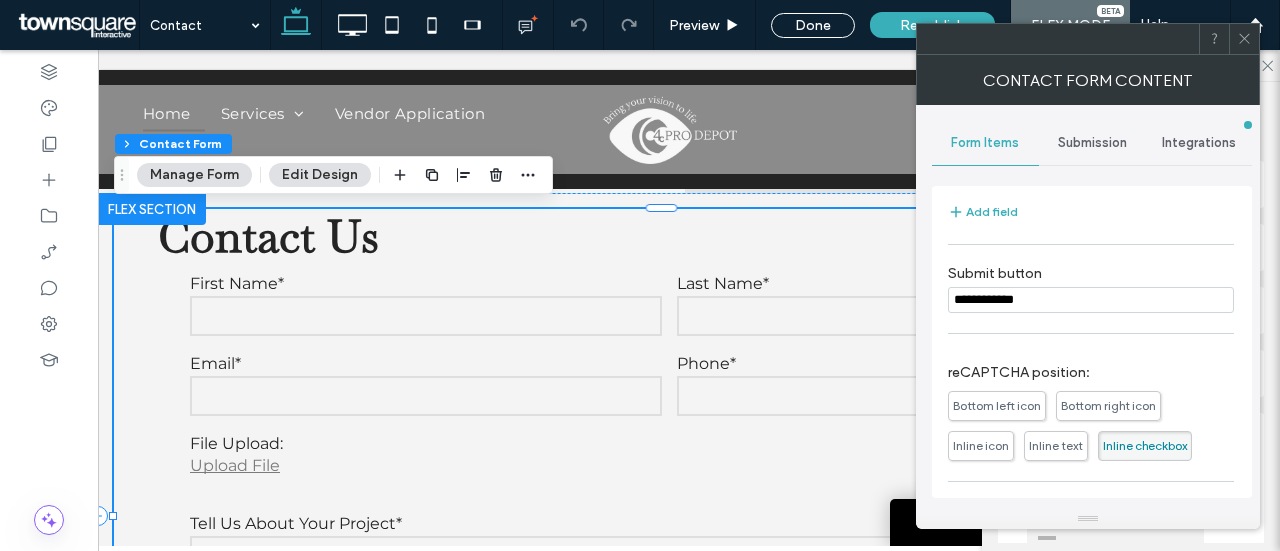 scroll, scrollTop: 442, scrollLeft: 0, axis: vertical 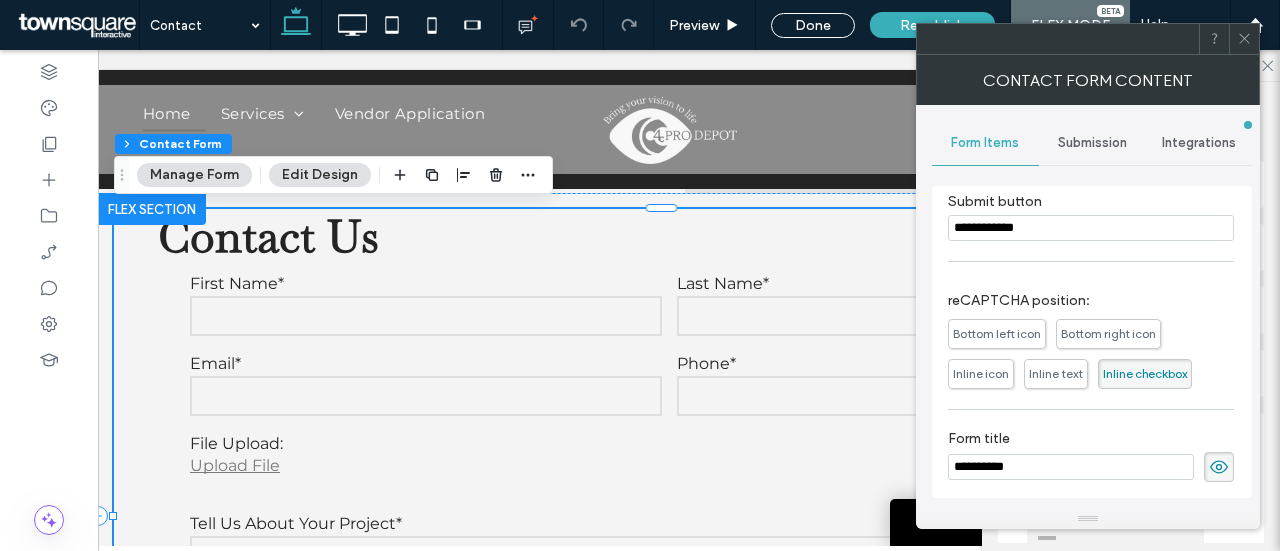 click on "Submission" at bounding box center [1092, 143] 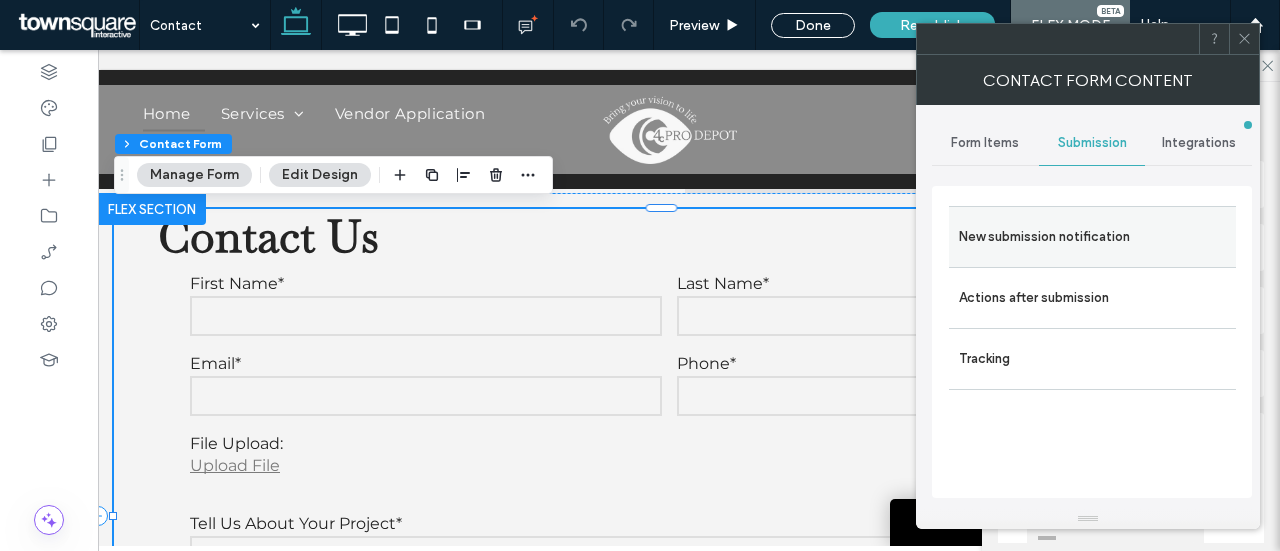 click on "New submission notification" at bounding box center [1092, 237] 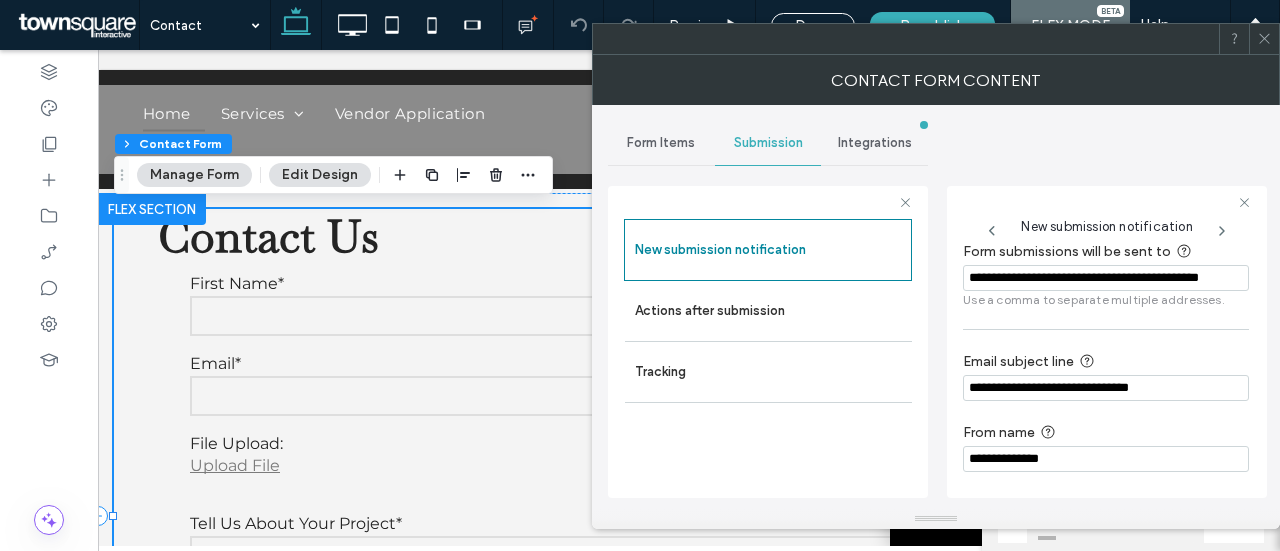 scroll, scrollTop: 18, scrollLeft: 0, axis: vertical 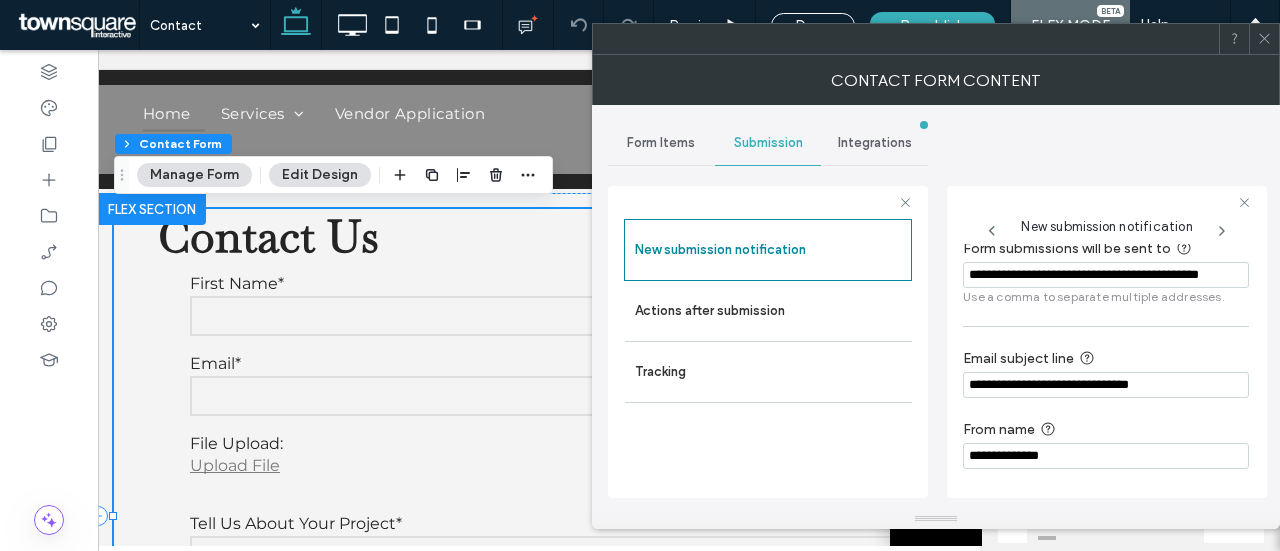 drag, startPoint x: 969, startPoint y: 269, endPoint x: 1094, endPoint y: 270, distance: 125.004 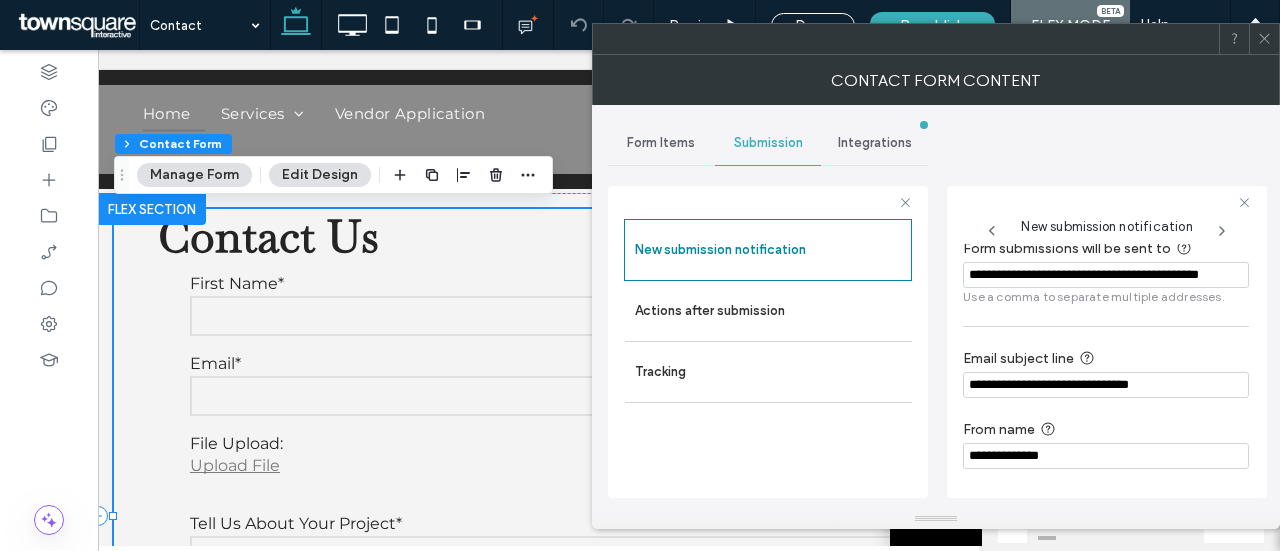 click on "**********" at bounding box center [1106, 275] 